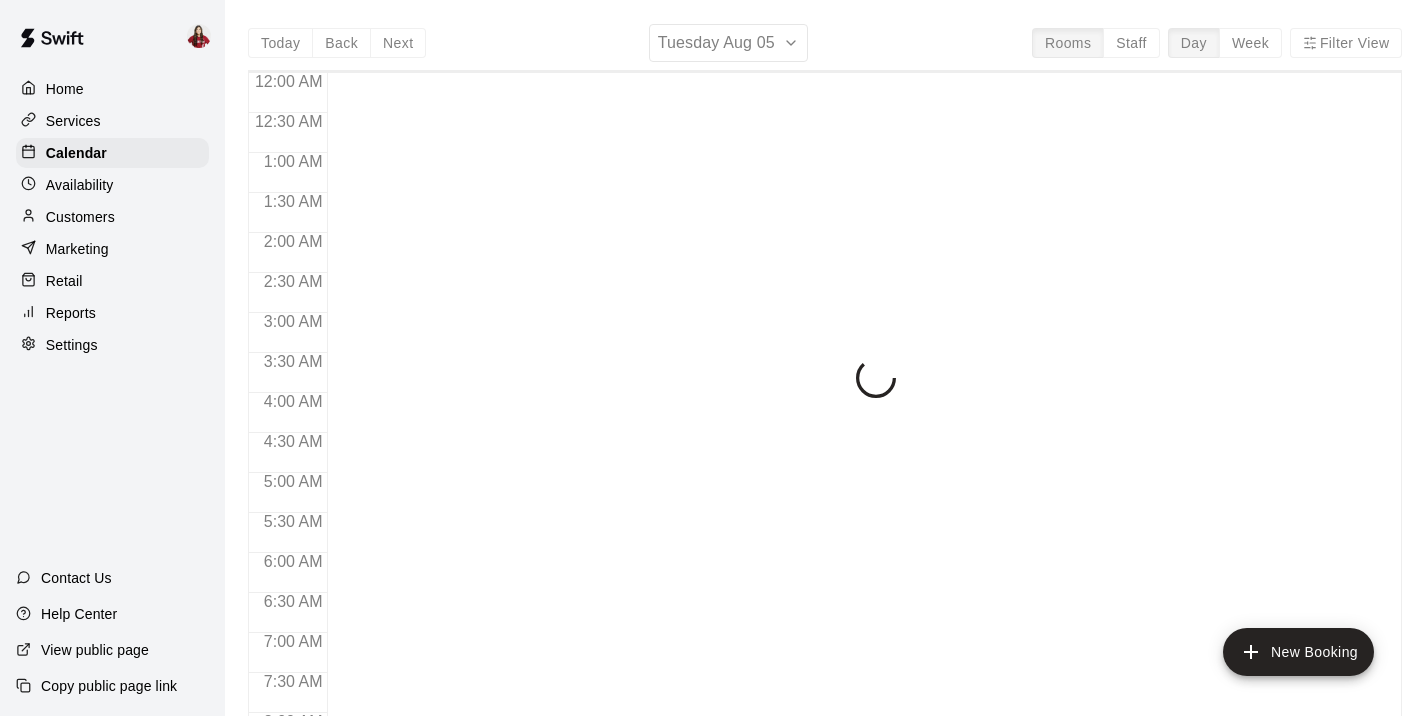 scroll, scrollTop: 0, scrollLeft: 0, axis: both 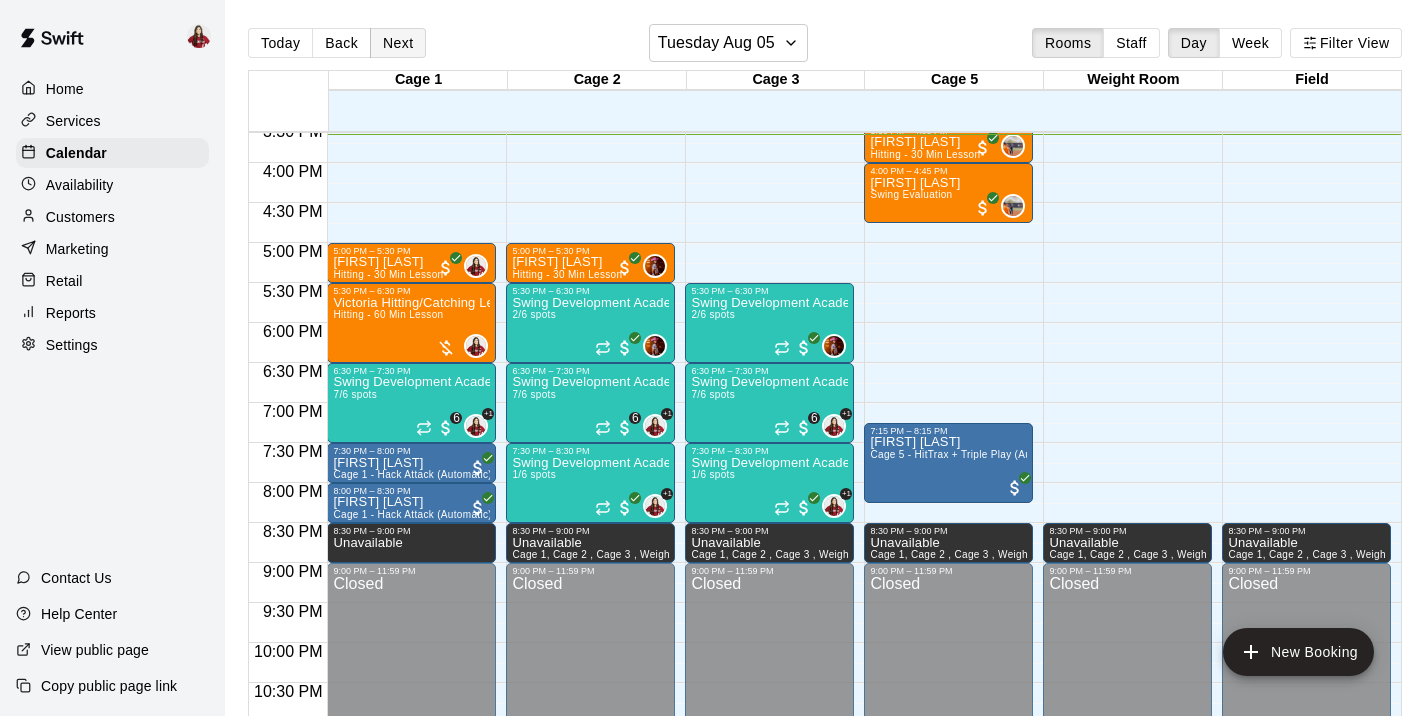 click on "Next" at bounding box center (398, 43) 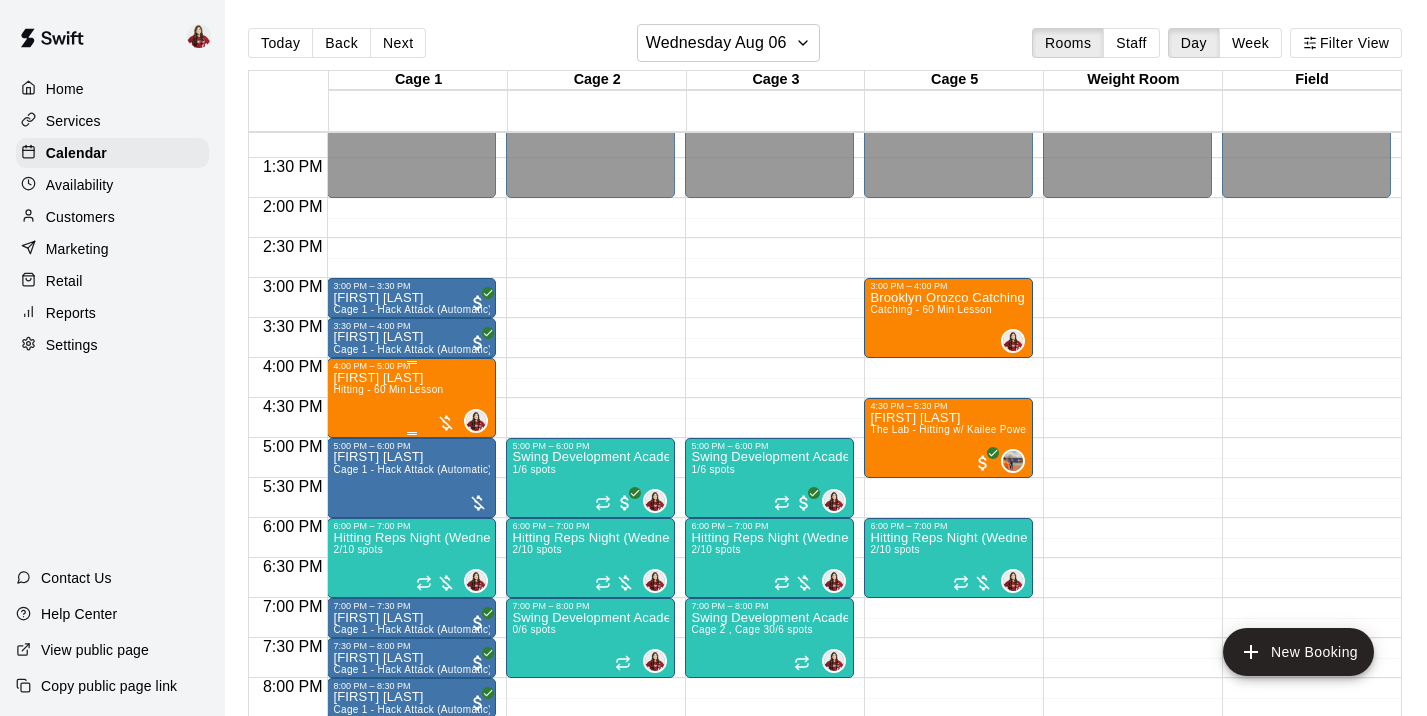 scroll, scrollTop: 1053, scrollLeft: 0, axis: vertical 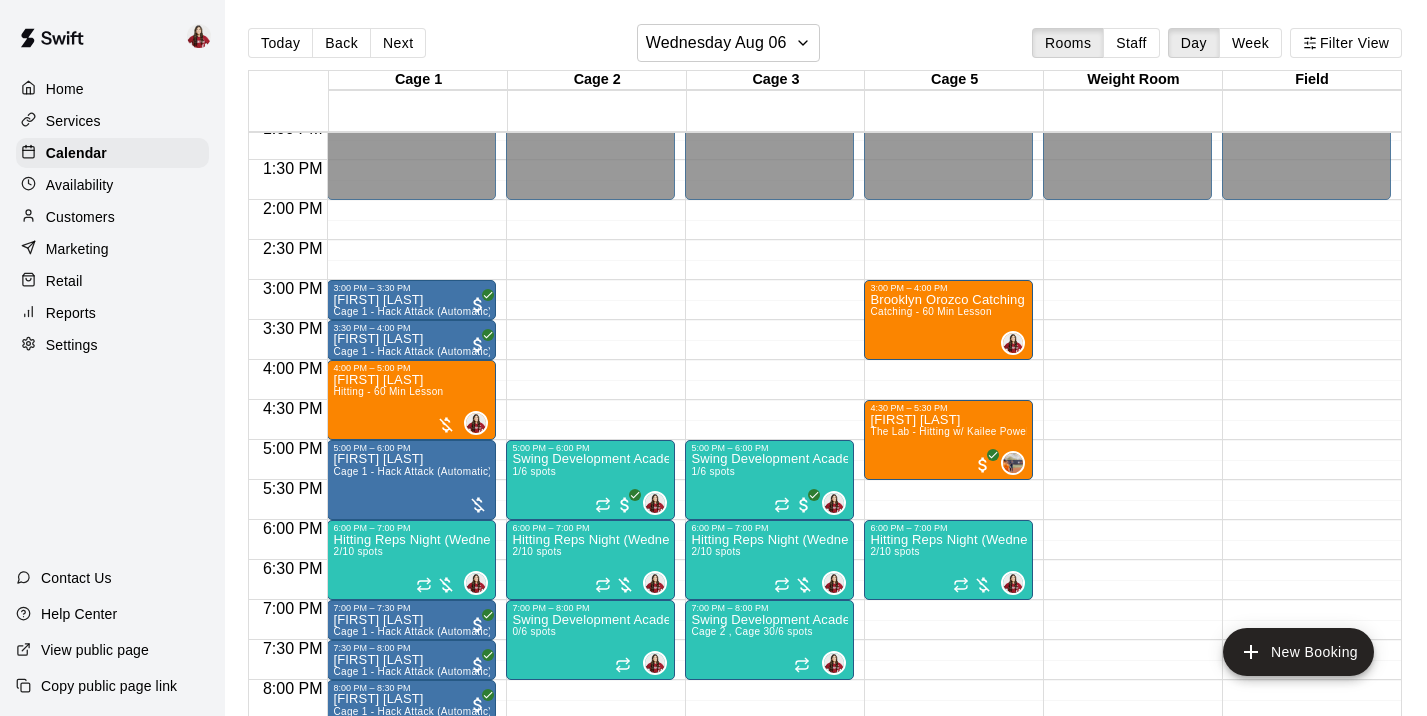 click on "Today Back Next Wednesday Aug 06 Rooms Staff Day Week Filter View" at bounding box center (825, 47) 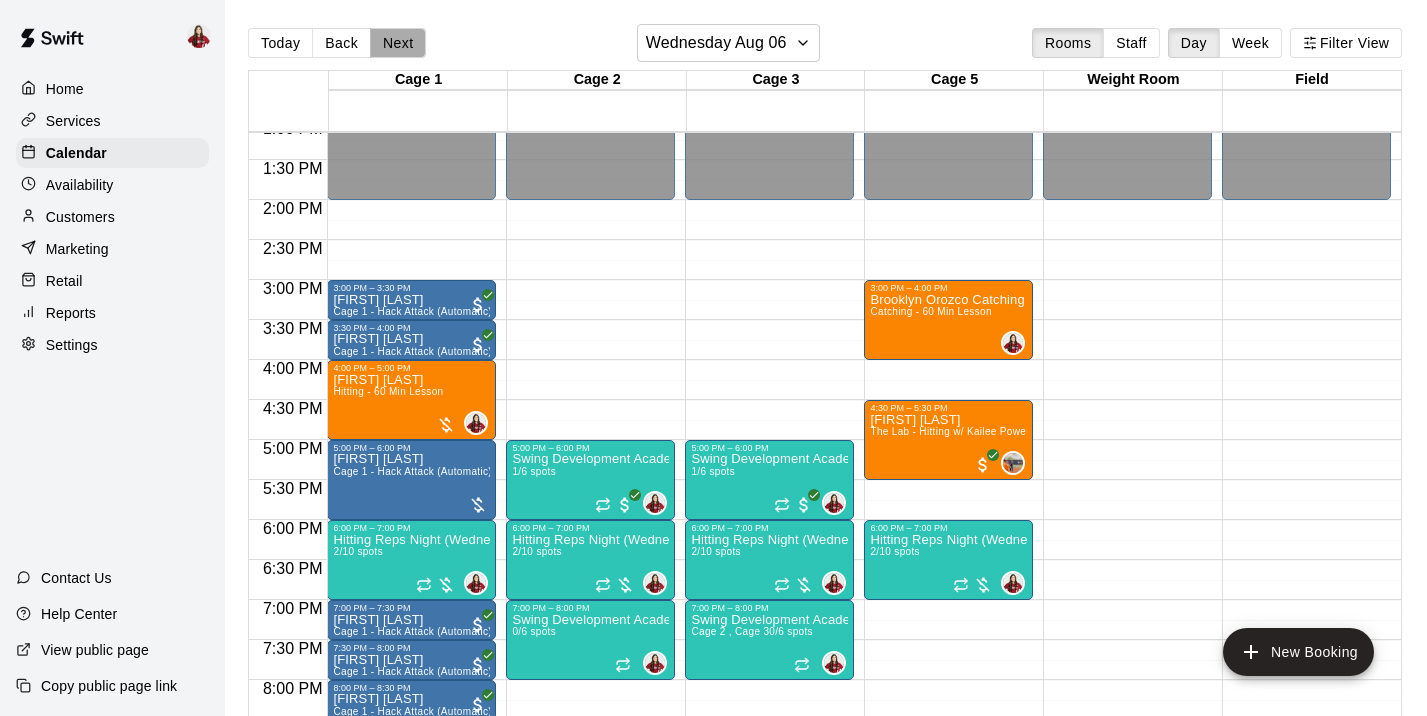 click on "Next" at bounding box center (398, 43) 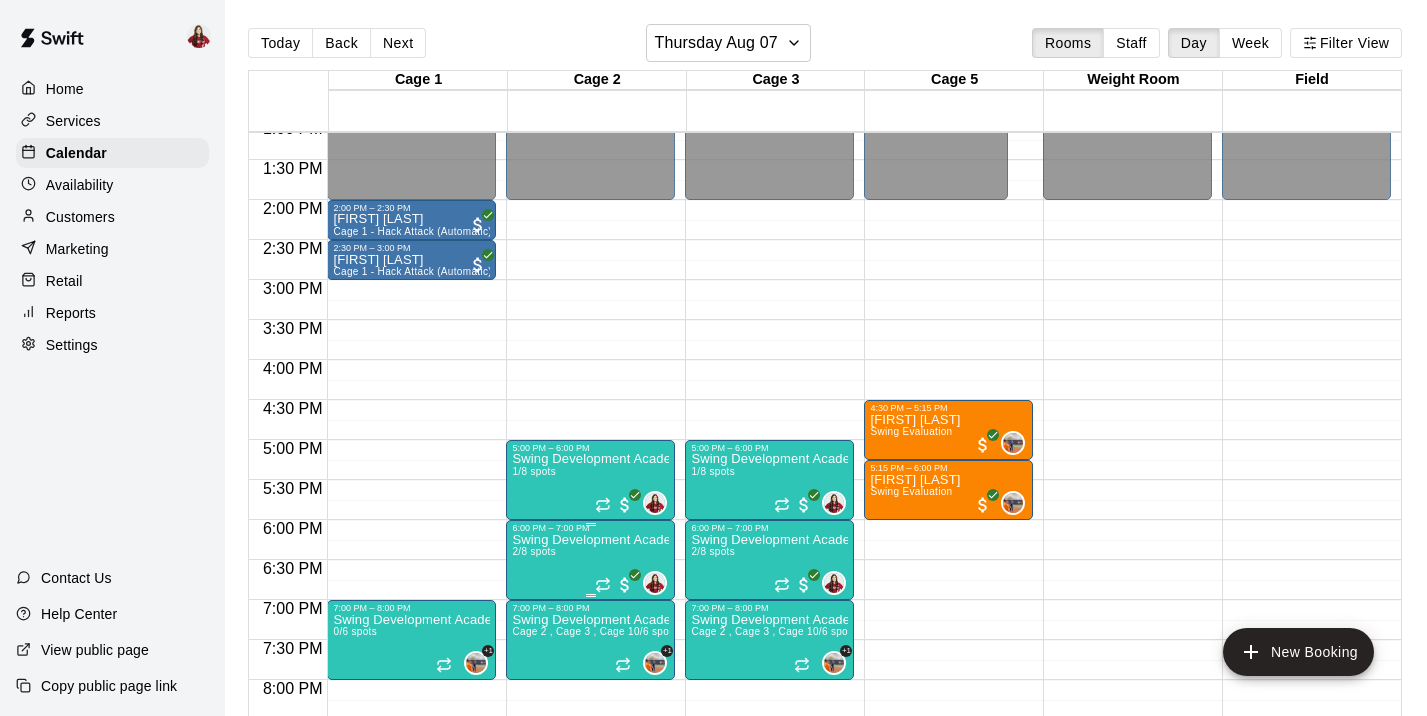 click on "Swing Development Academy 12U/14U 2/8 spots" at bounding box center (590, 891) 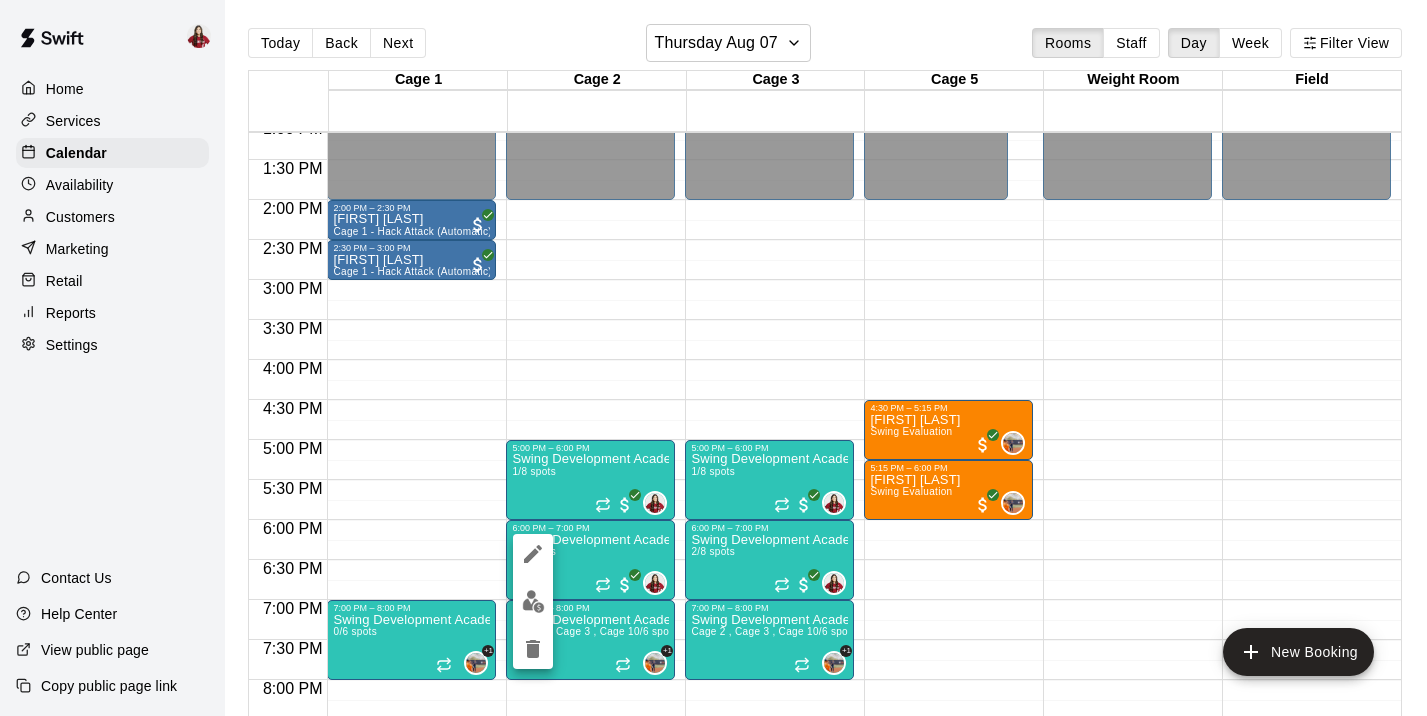 click at bounding box center (533, 601) 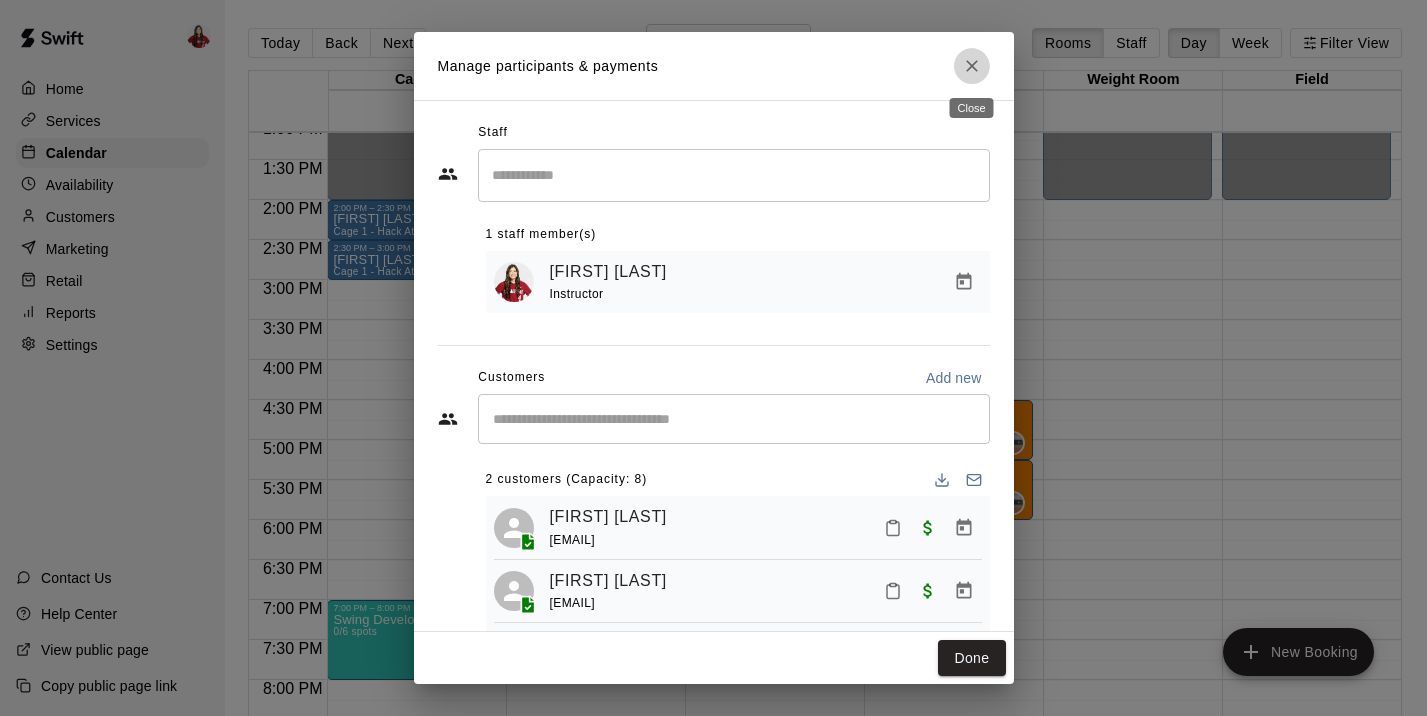 click 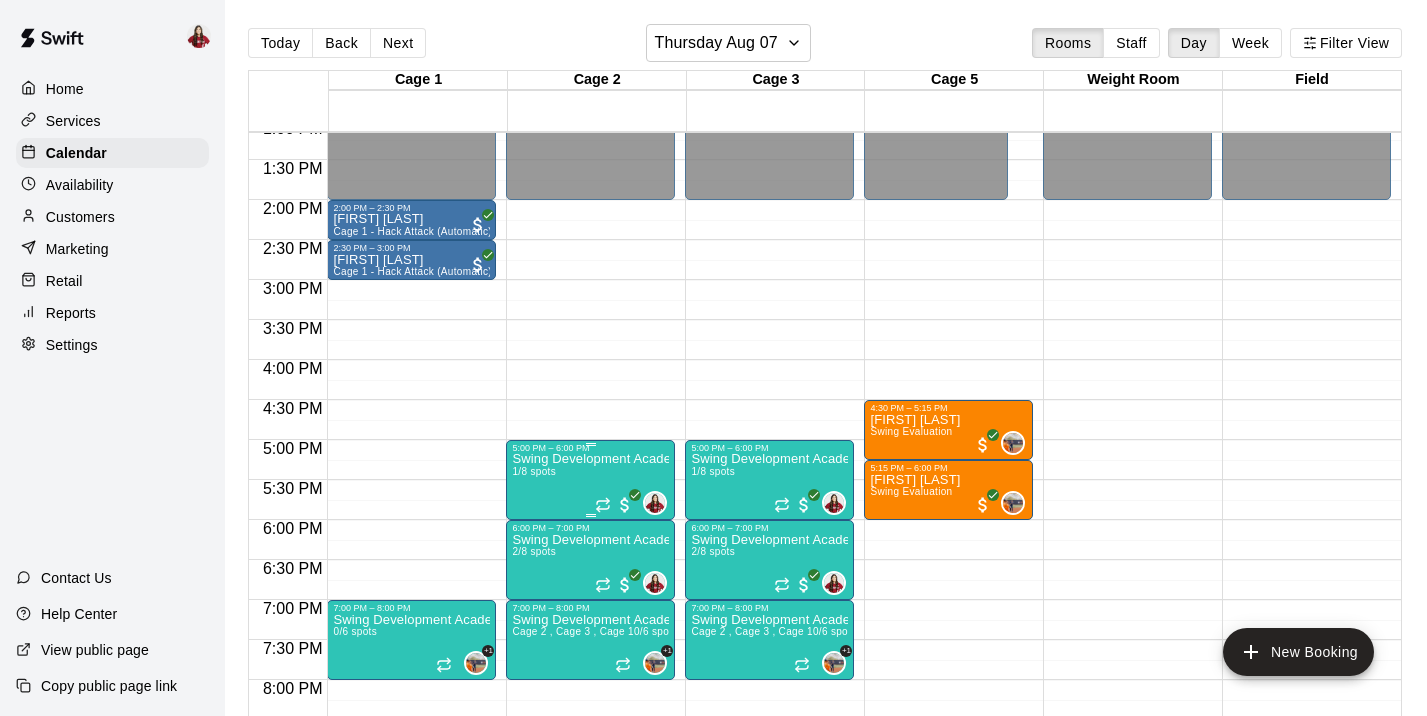 click on "Swing Development Academy 8U/10U 1/8 spots" at bounding box center (590, 811) 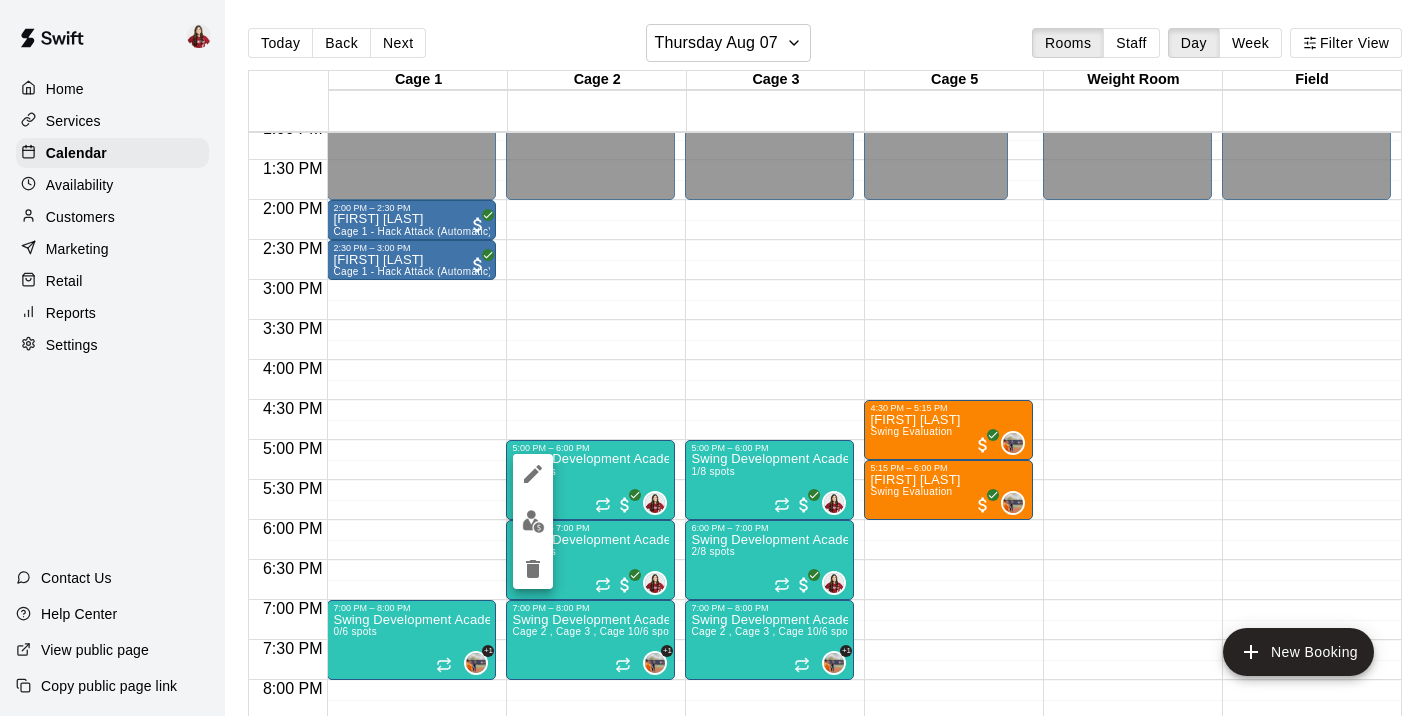 click at bounding box center (533, 521) 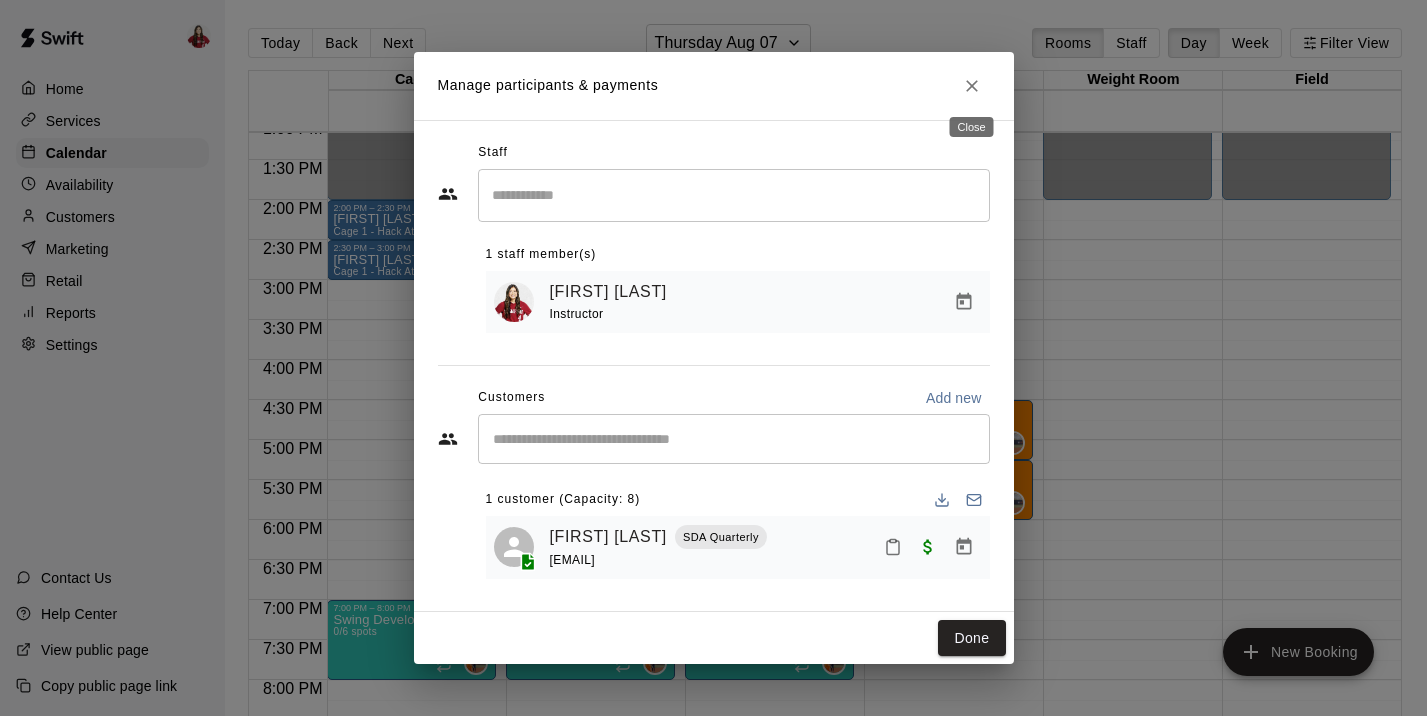 click 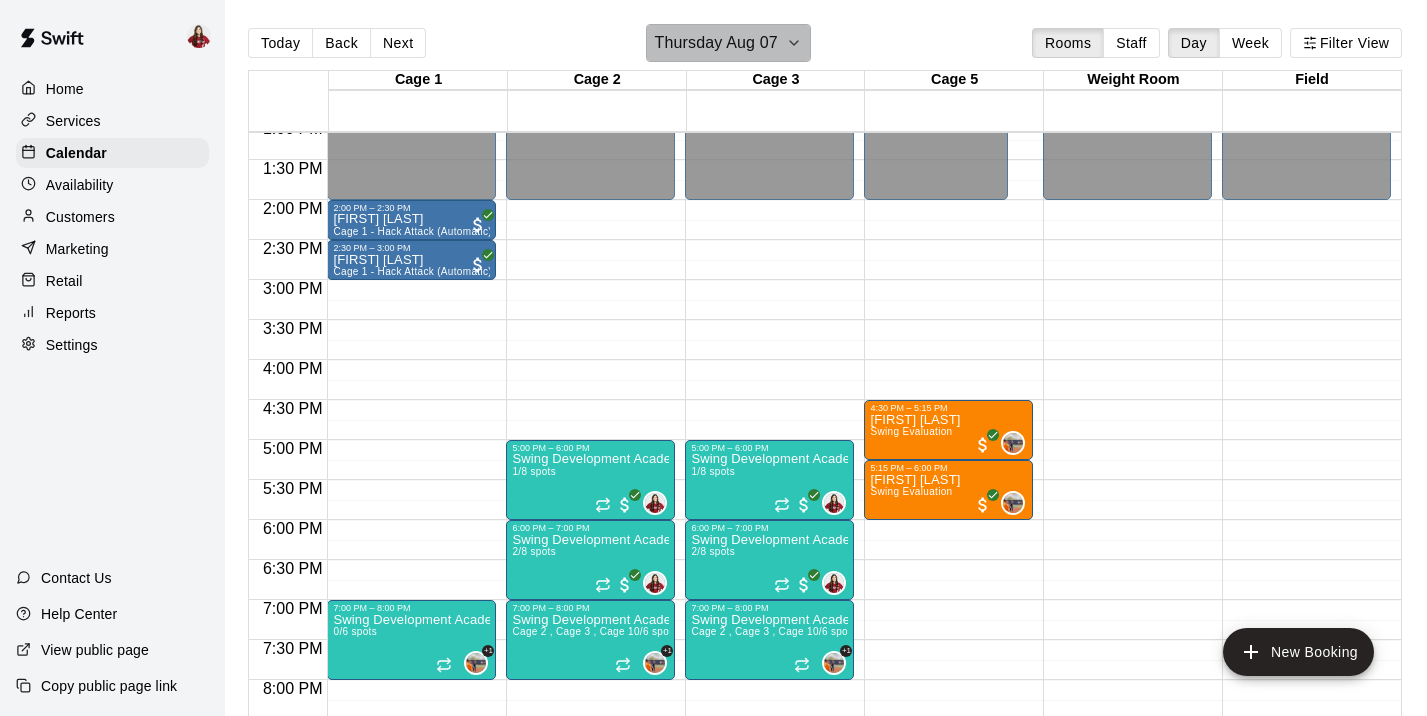 click on "Thursday Aug 07" at bounding box center (728, 43) 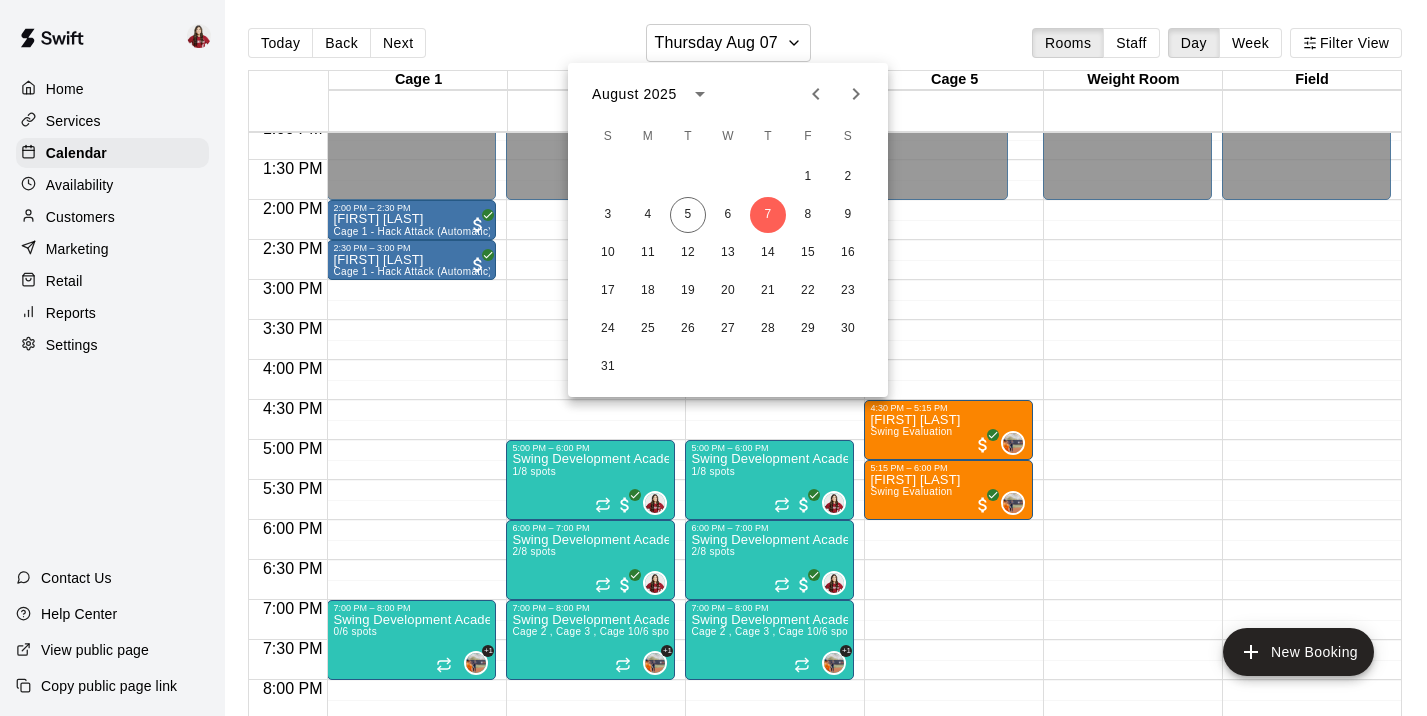 click at bounding box center (713, 358) 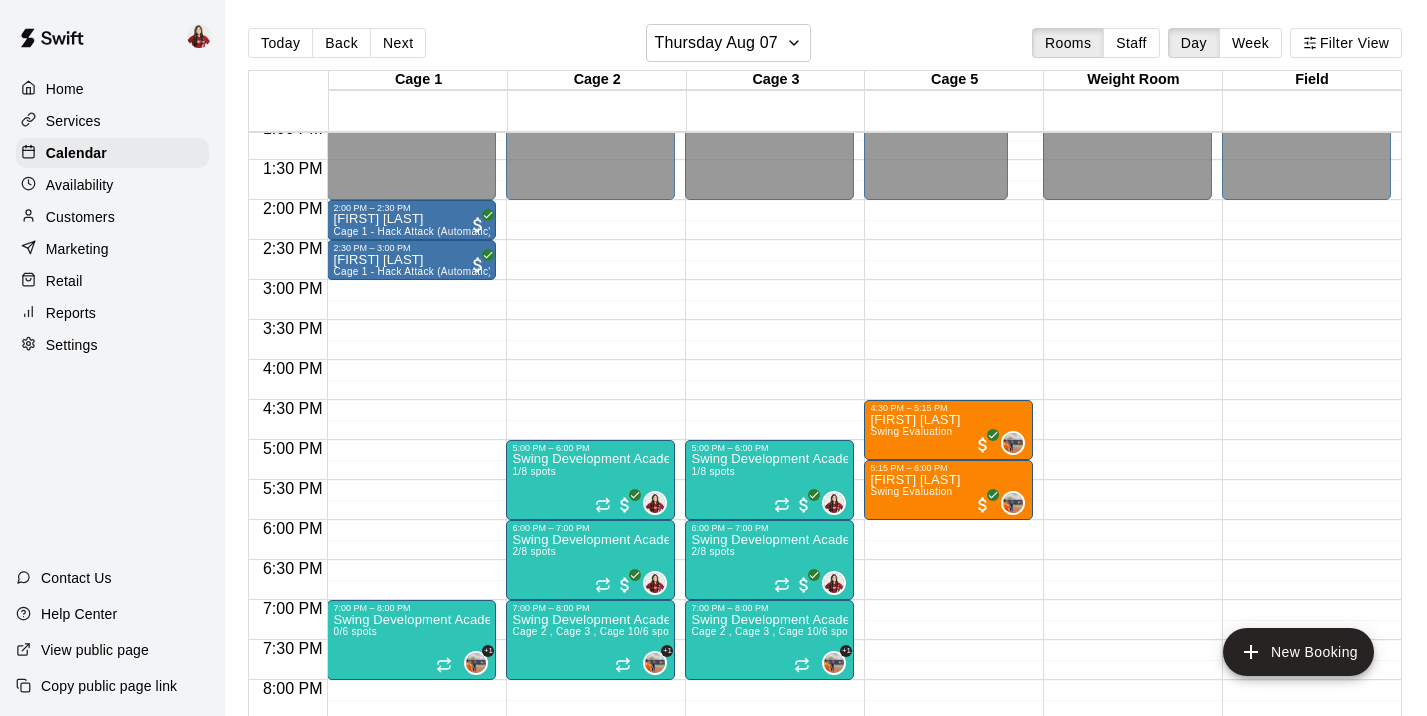 click on "Today Back Next Thursday Aug 07 Rooms Staff Day Week Filter View" at bounding box center (825, 47) 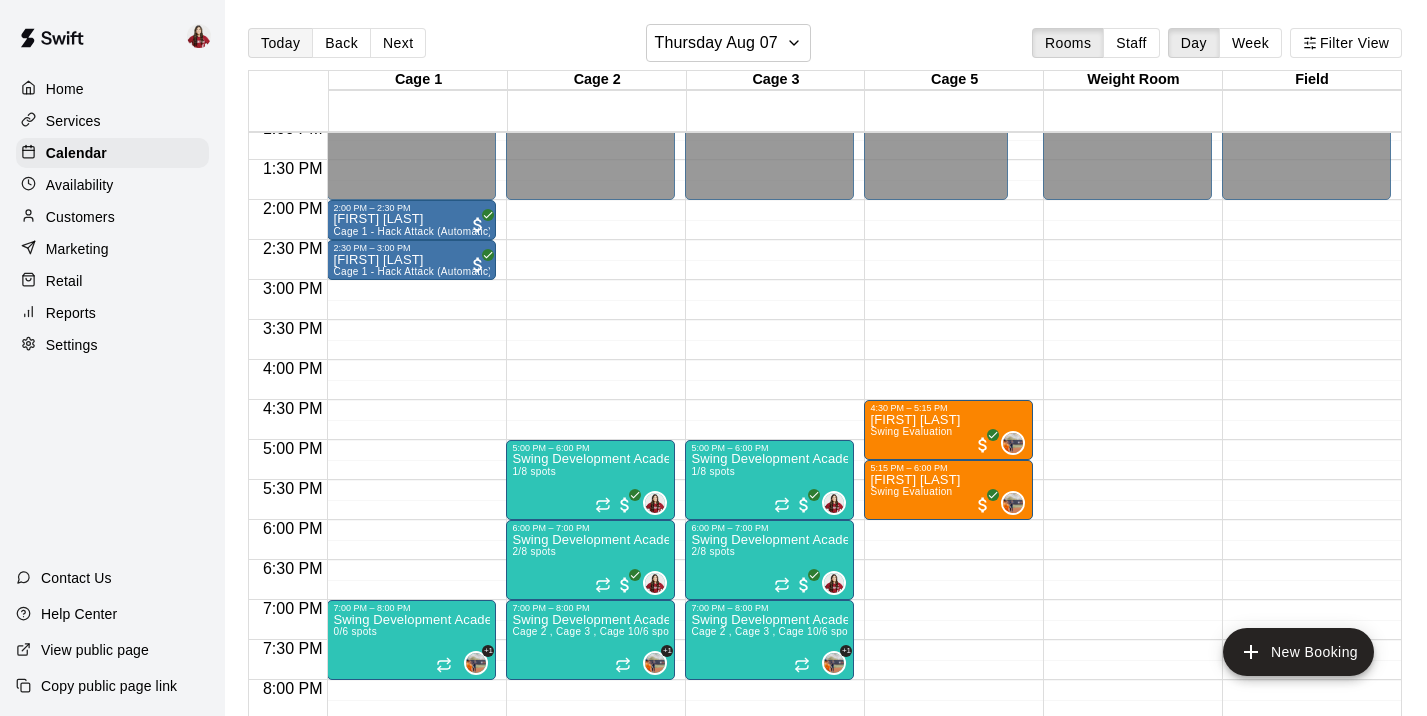 click on "Today" at bounding box center [280, 43] 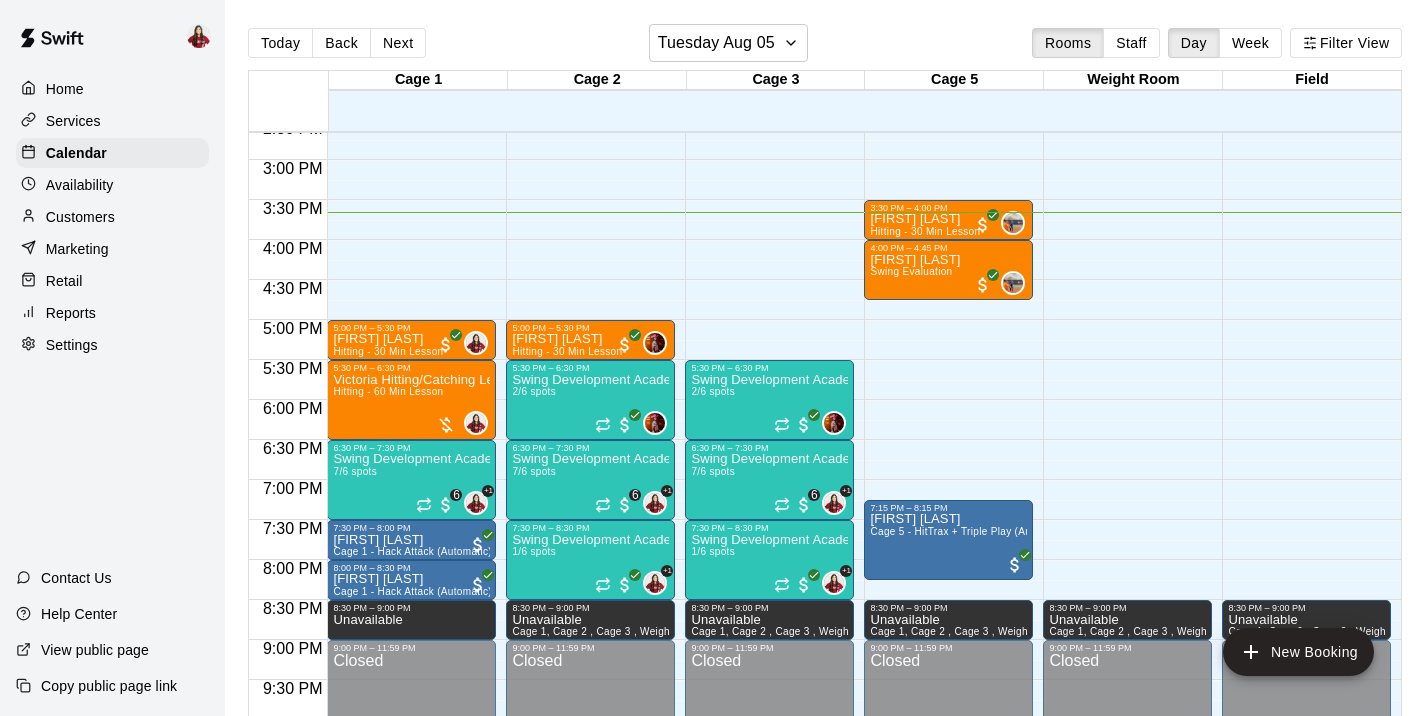 scroll, scrollTop: 1186, scrollLeft: 0, axis: vertical 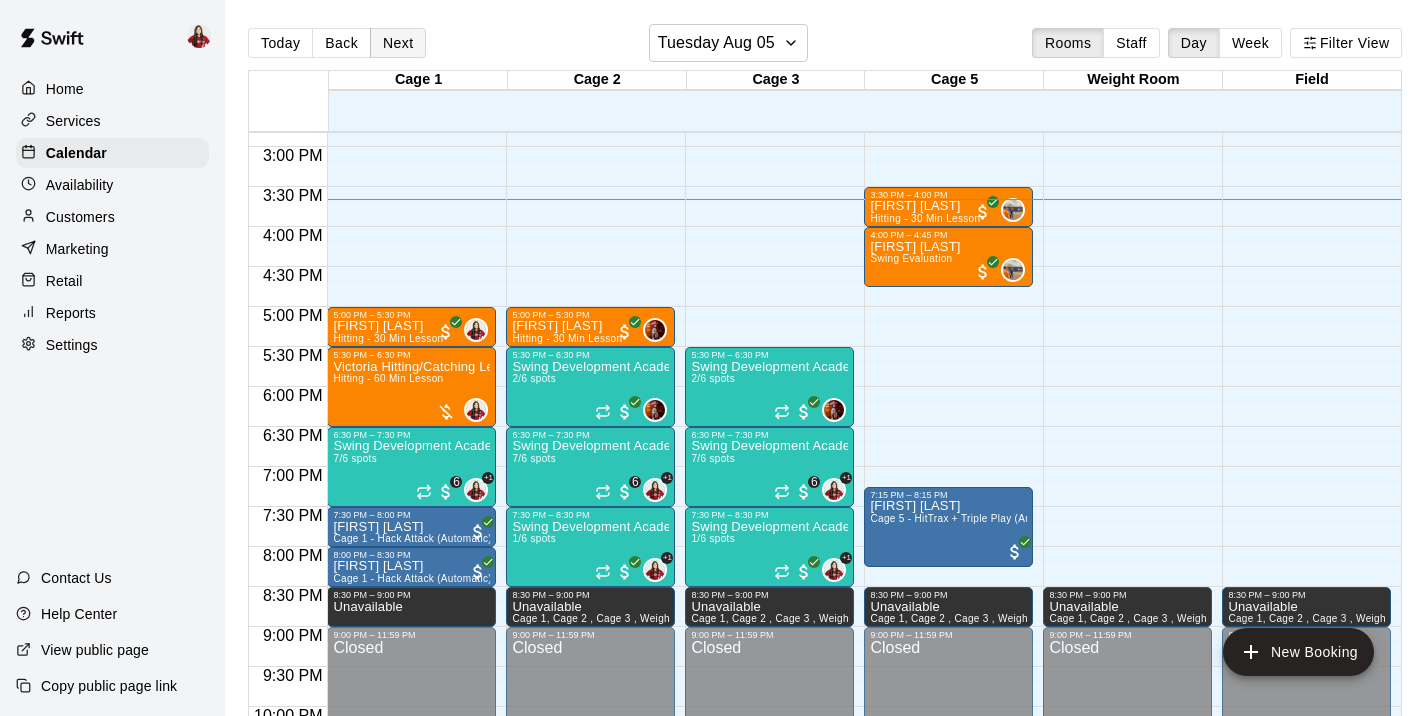 click on "Next" at bounding box center [398, 43] 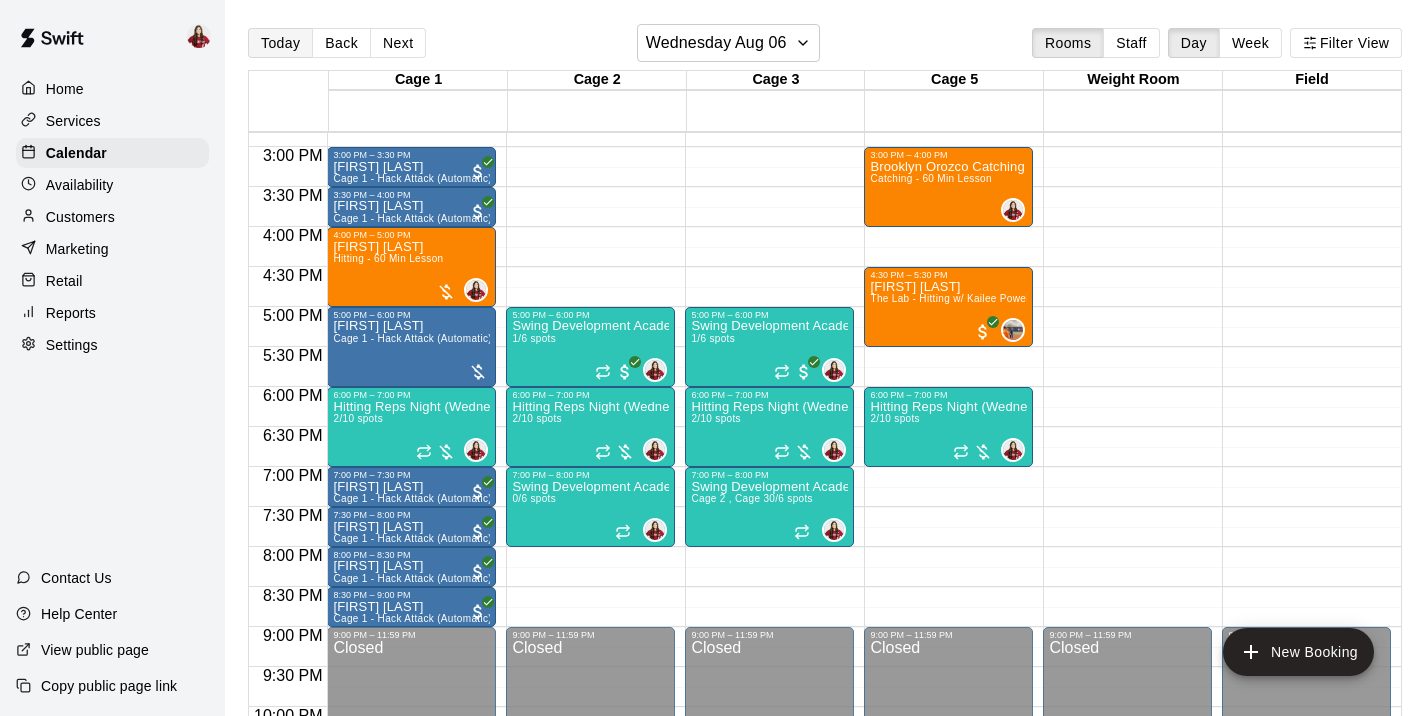 click on "Today" at bounding box center (280, 43) 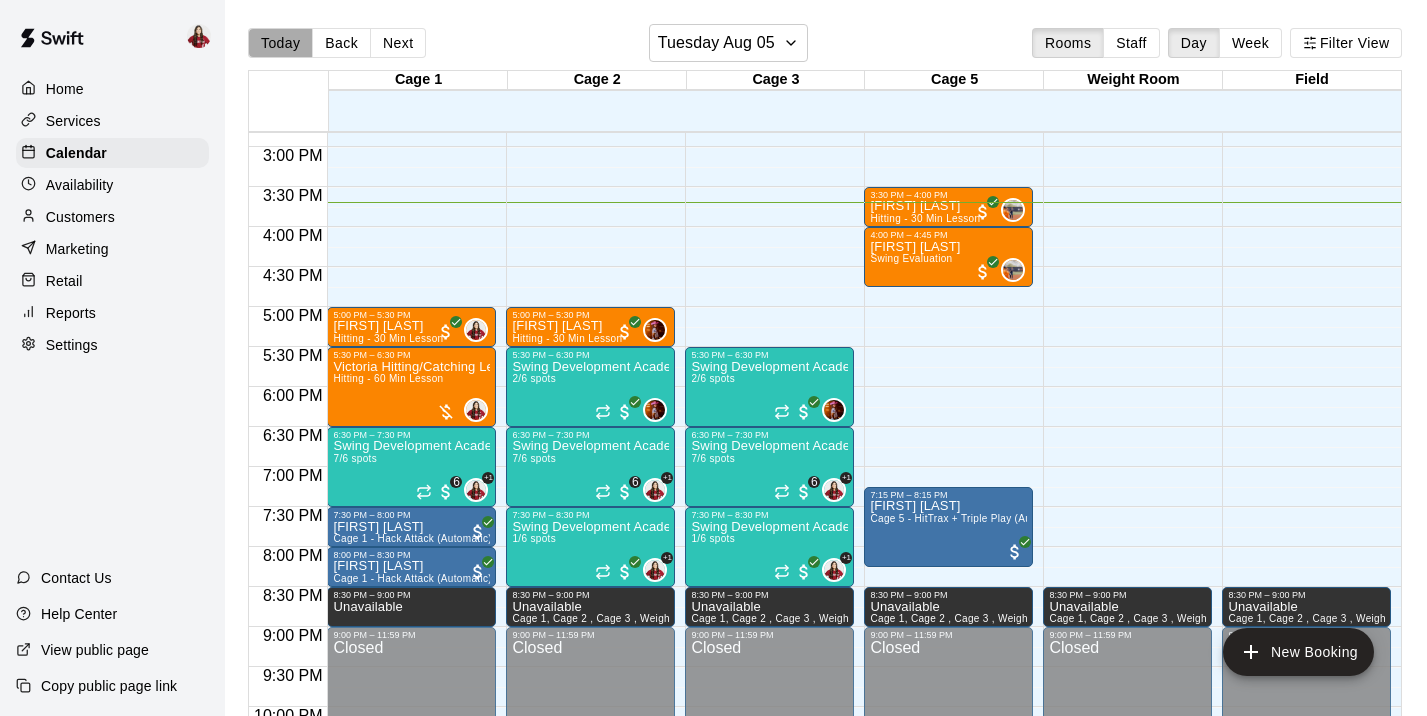 click on "Today" at bounding box center [280, 43] 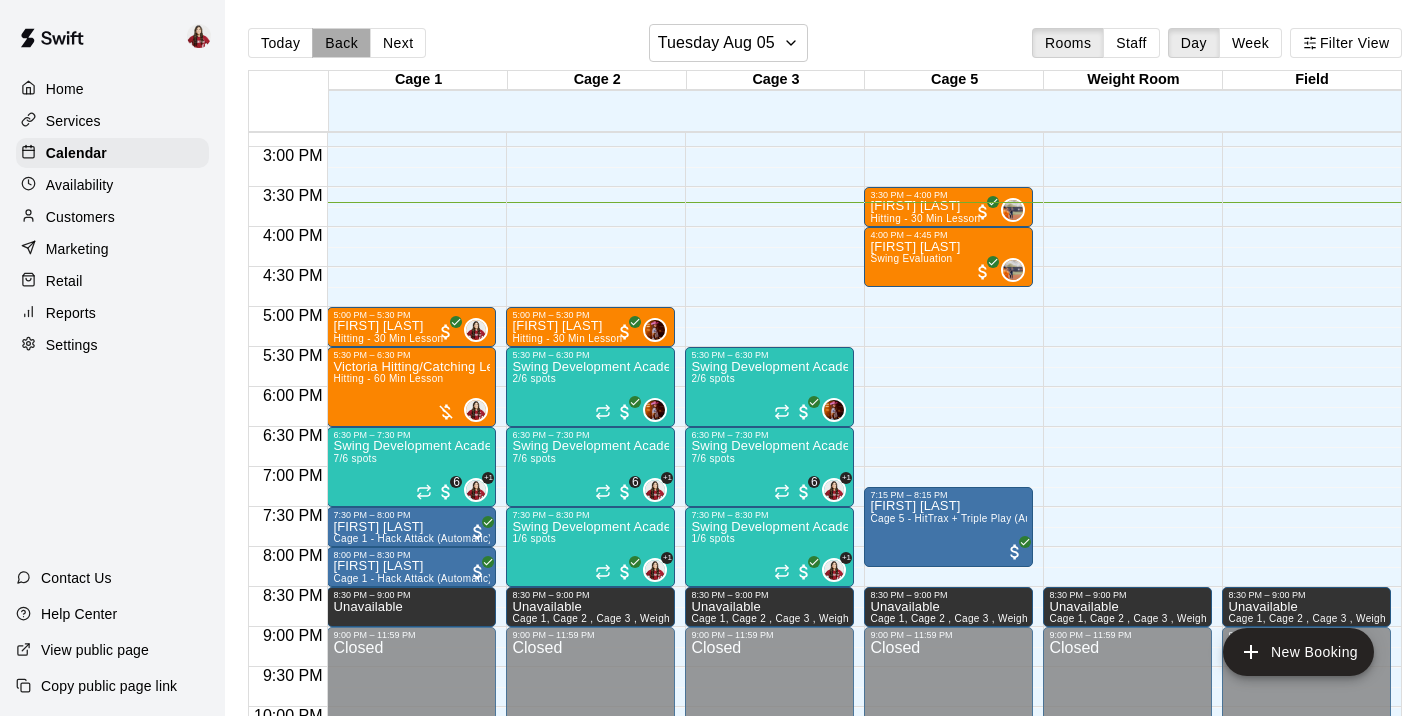 click on "Back" at bounding box center (341, 43) 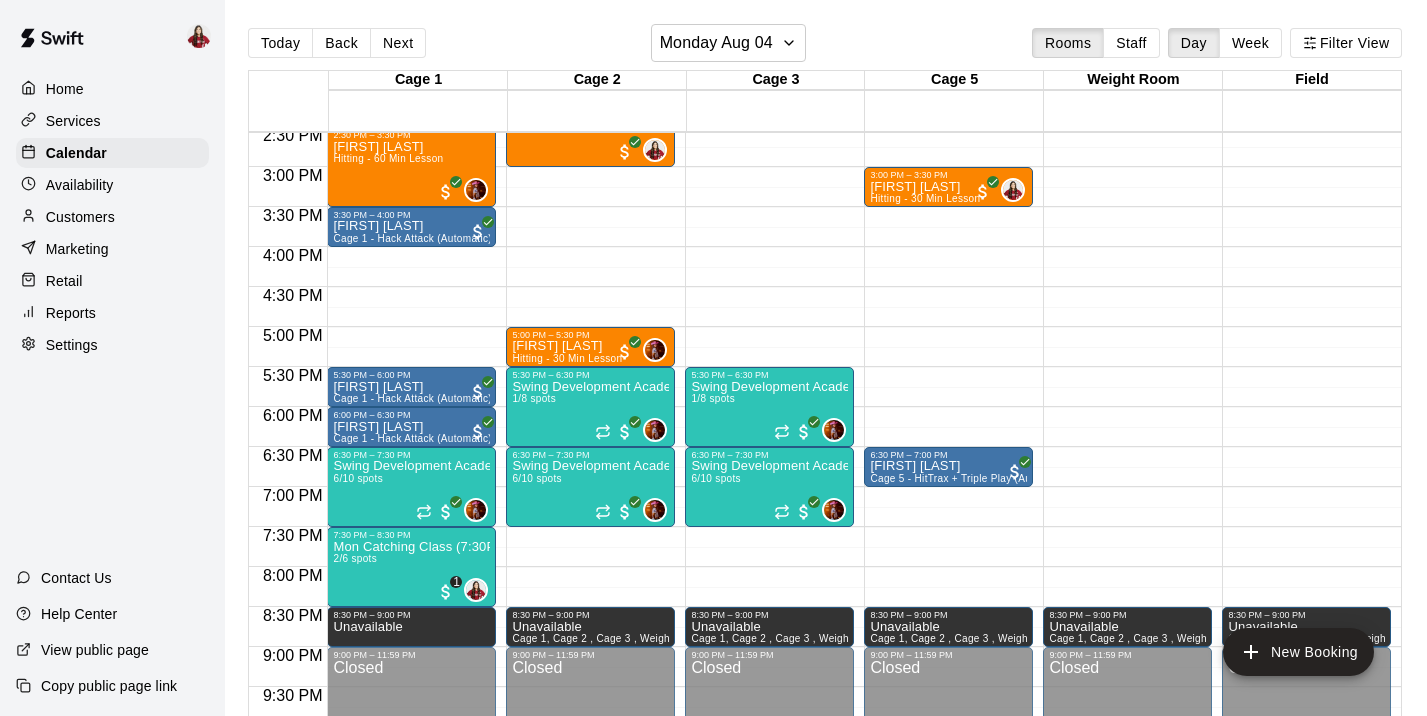 scroll, scrollTop: 1167, scrollLeft: 0, axis: vertical 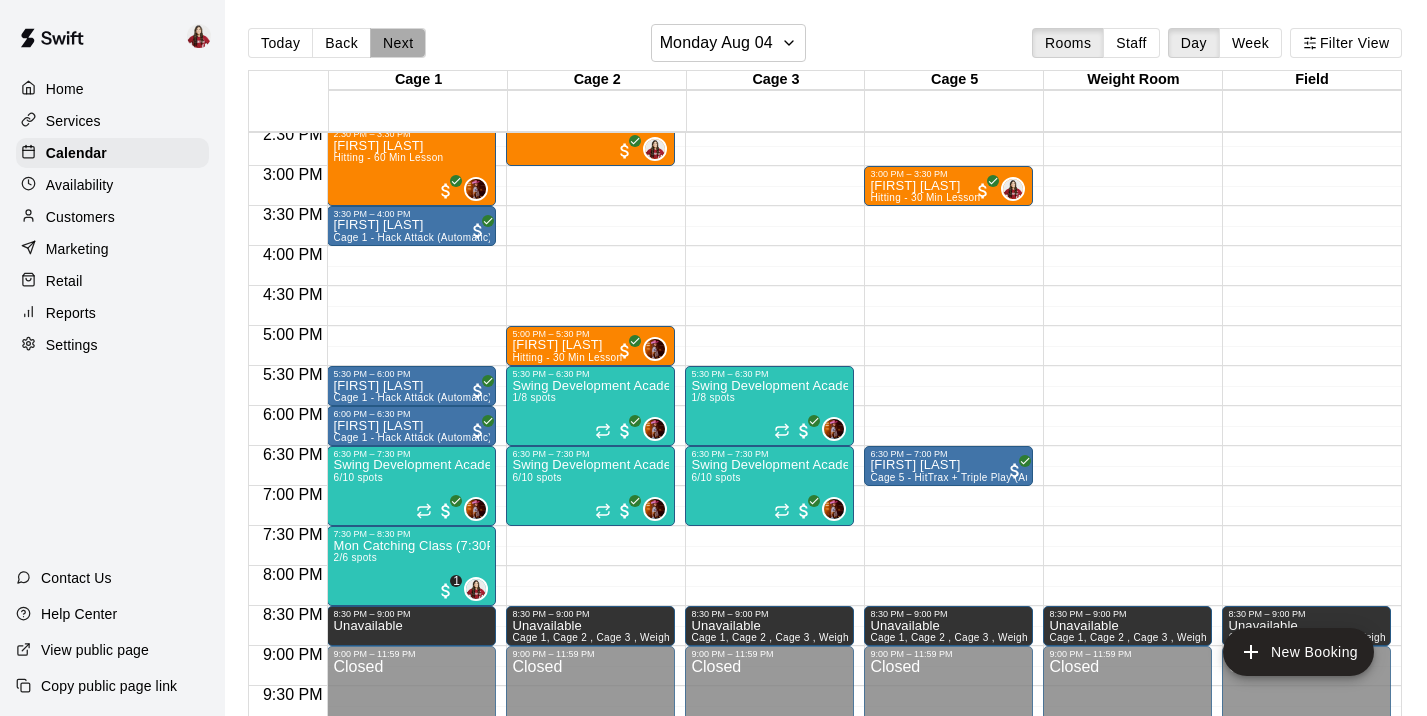 click on "Next" at bounding box center [398, 43] 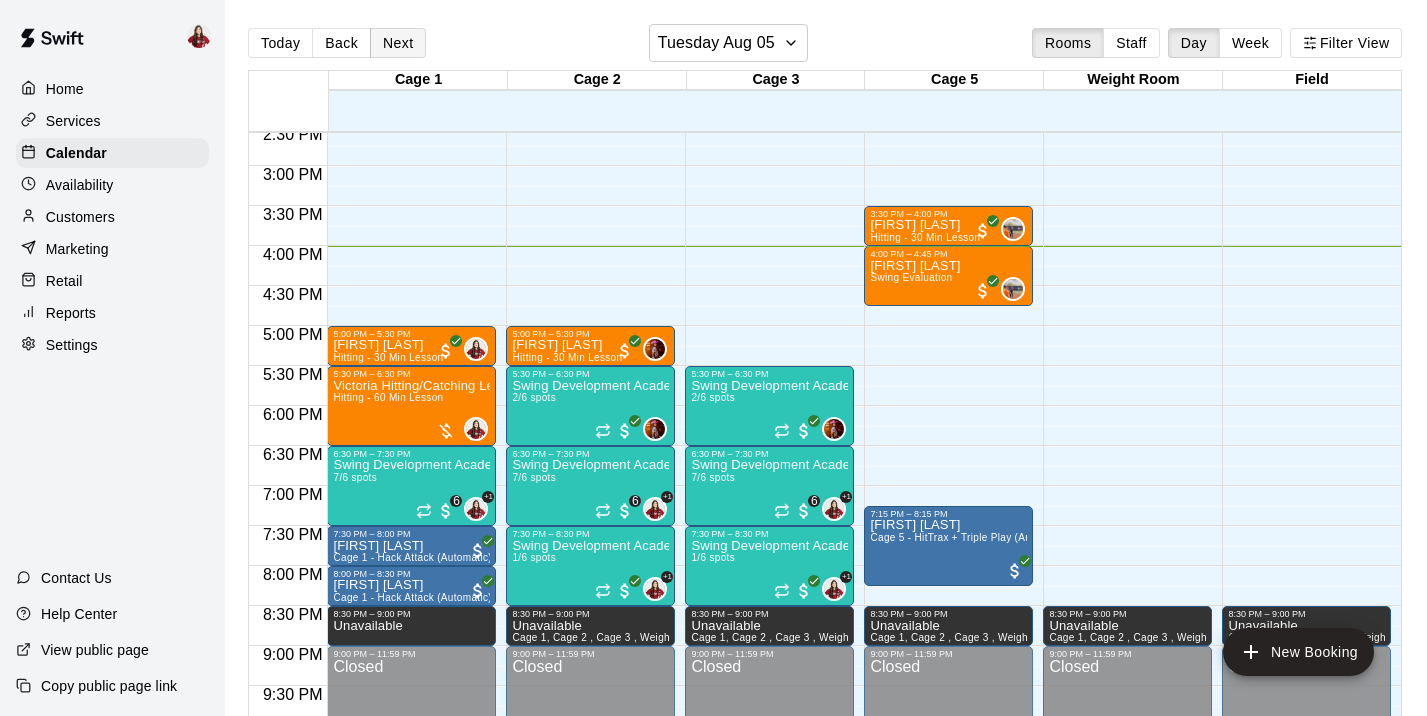 click on "Next" at bounding box center [398, 43] 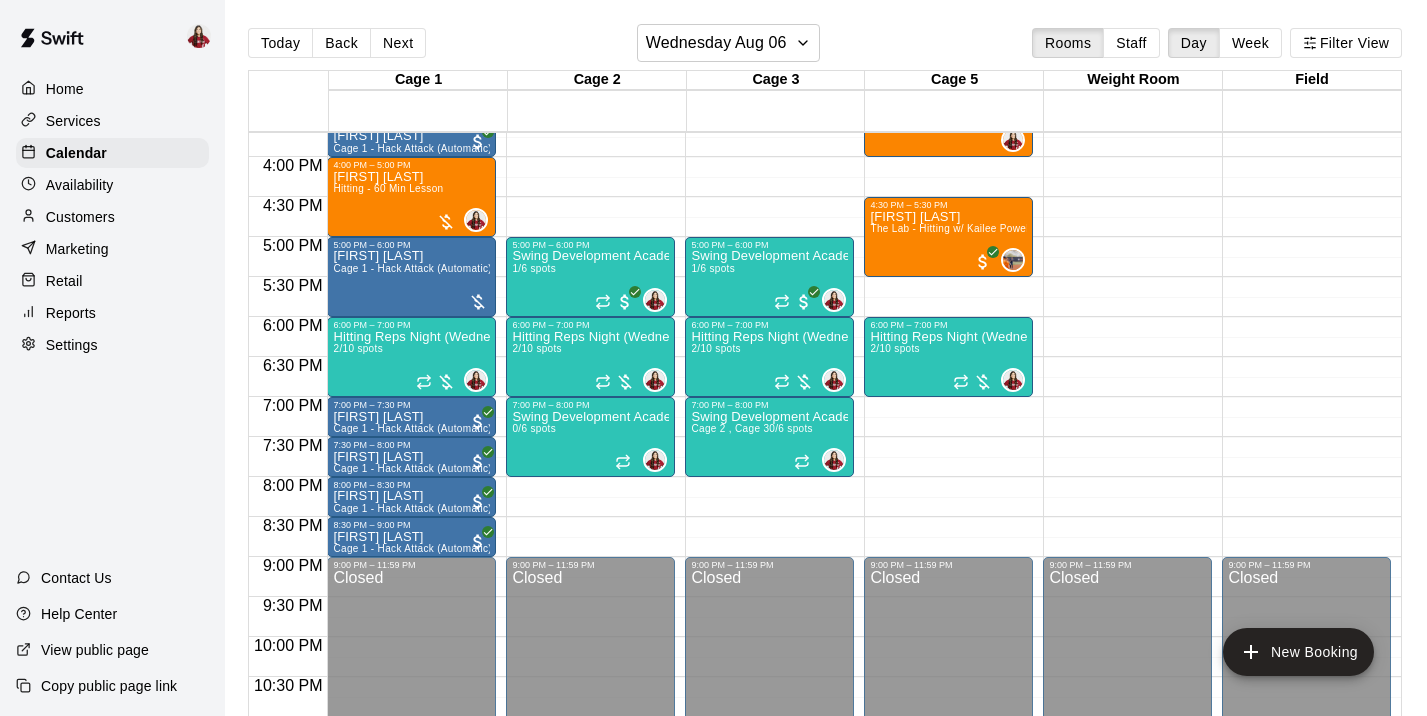 scroll, scrollTop: 1257, scrollLeft: 0, axis: vertical 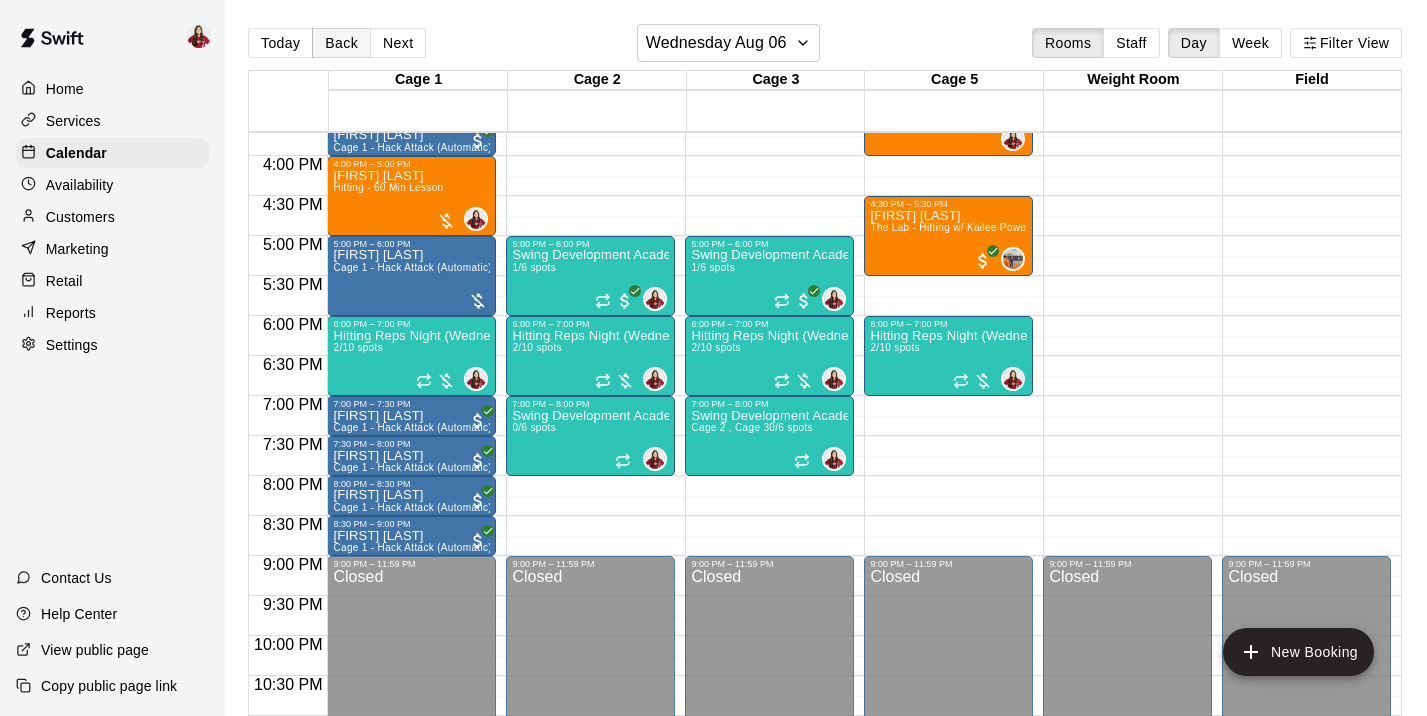 click on "Back" at bounding box center (341, 43) 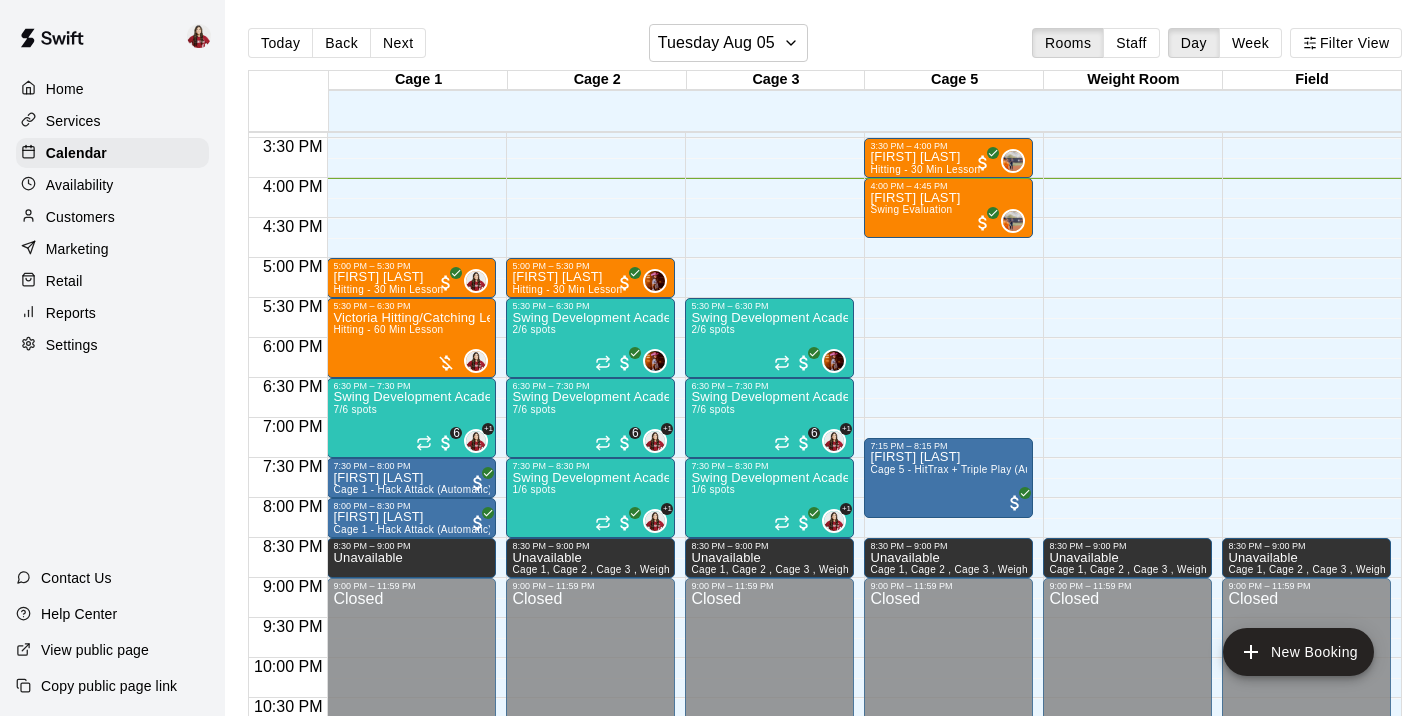 scroll, scrollTop: 1233, scrollLeft: 0, axis: vertical 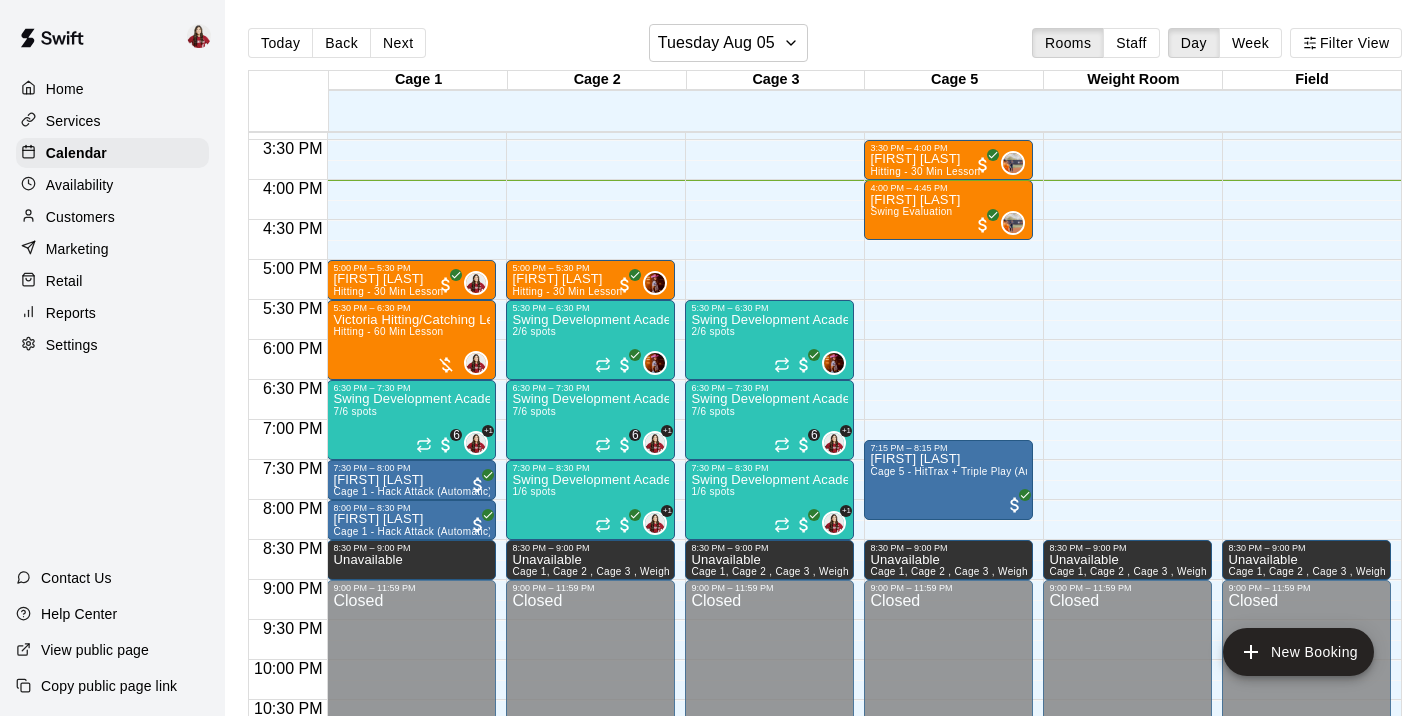 click on "Today Back Next Tuesday Aug 05 Rooms Staff Day Week Filter View" at bounding box center (825, 47) 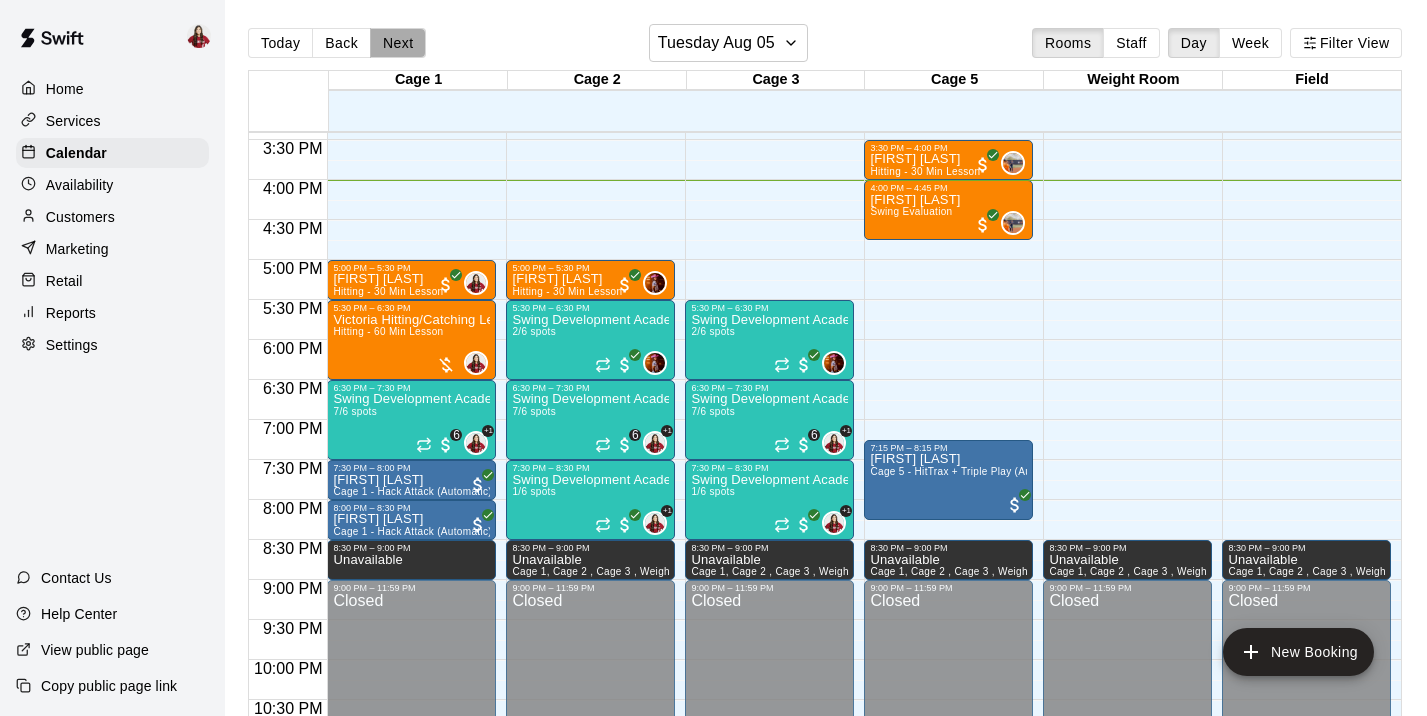 click on "Next" at bounding box center (398, 43) 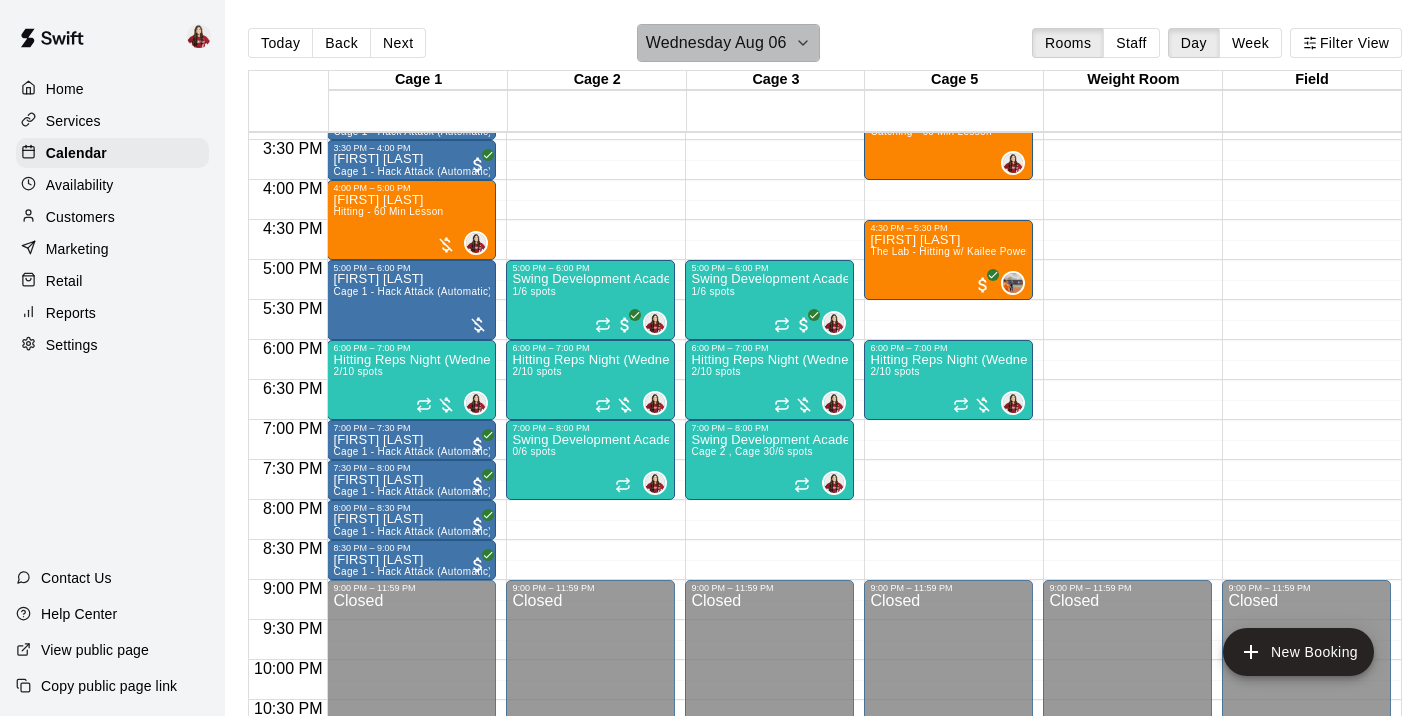 click on "Wednesday Aug 06" at bounding box center (716, 43) 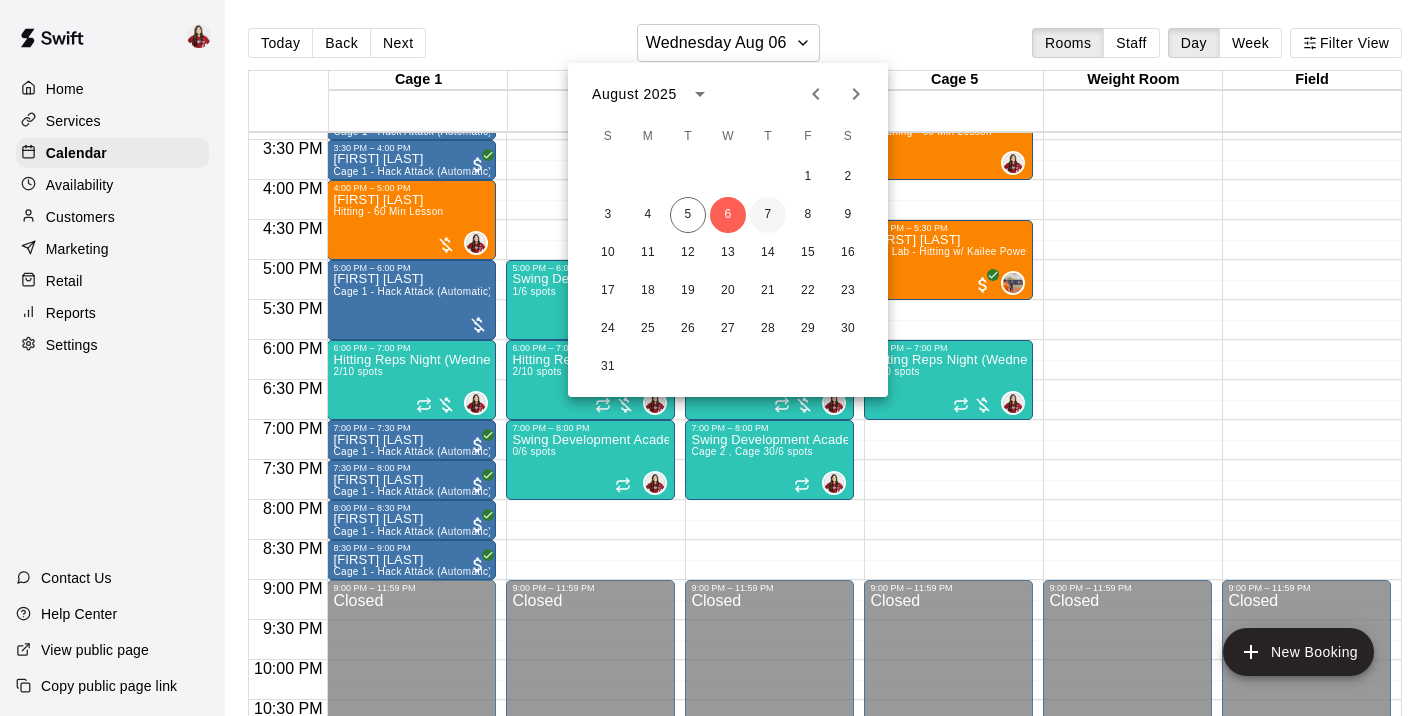 click on "7" at bounding box center (768, 215) 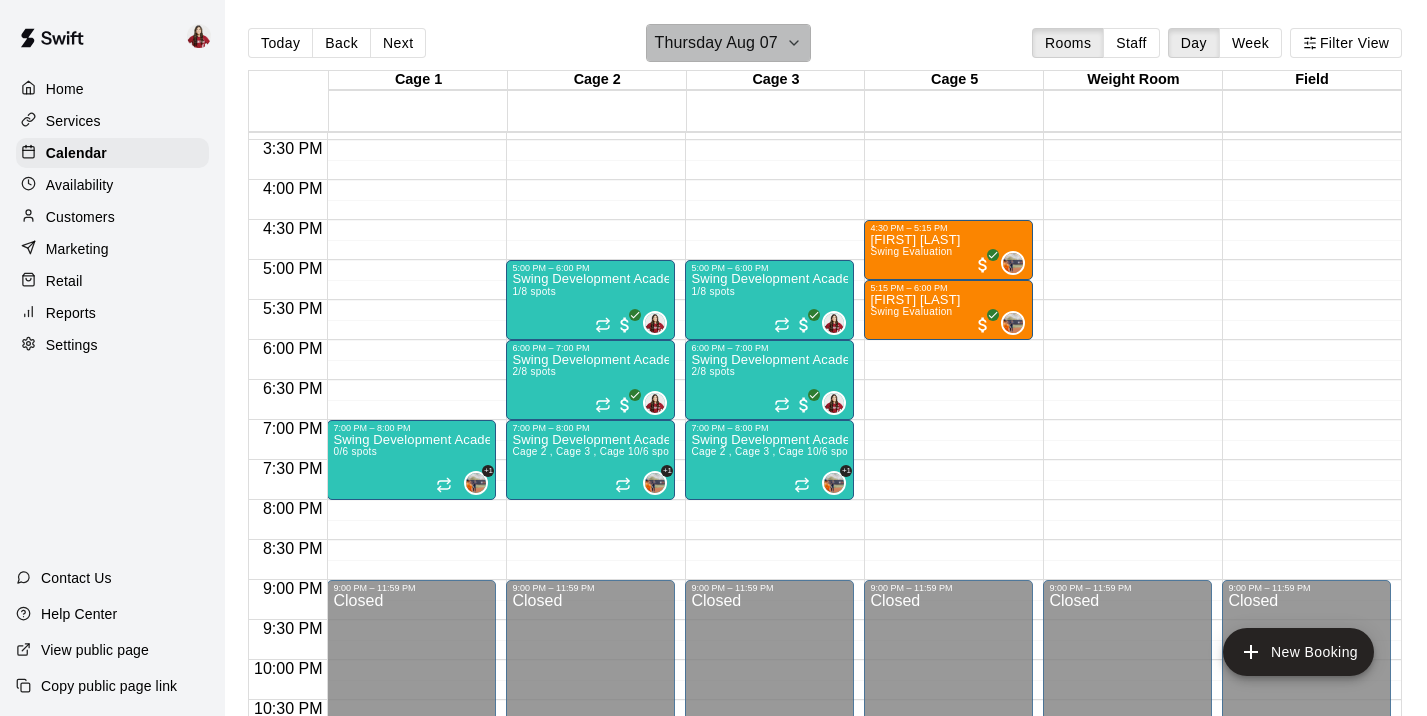 click on "Thursday Aug 07" at bounding box center (728, 43) 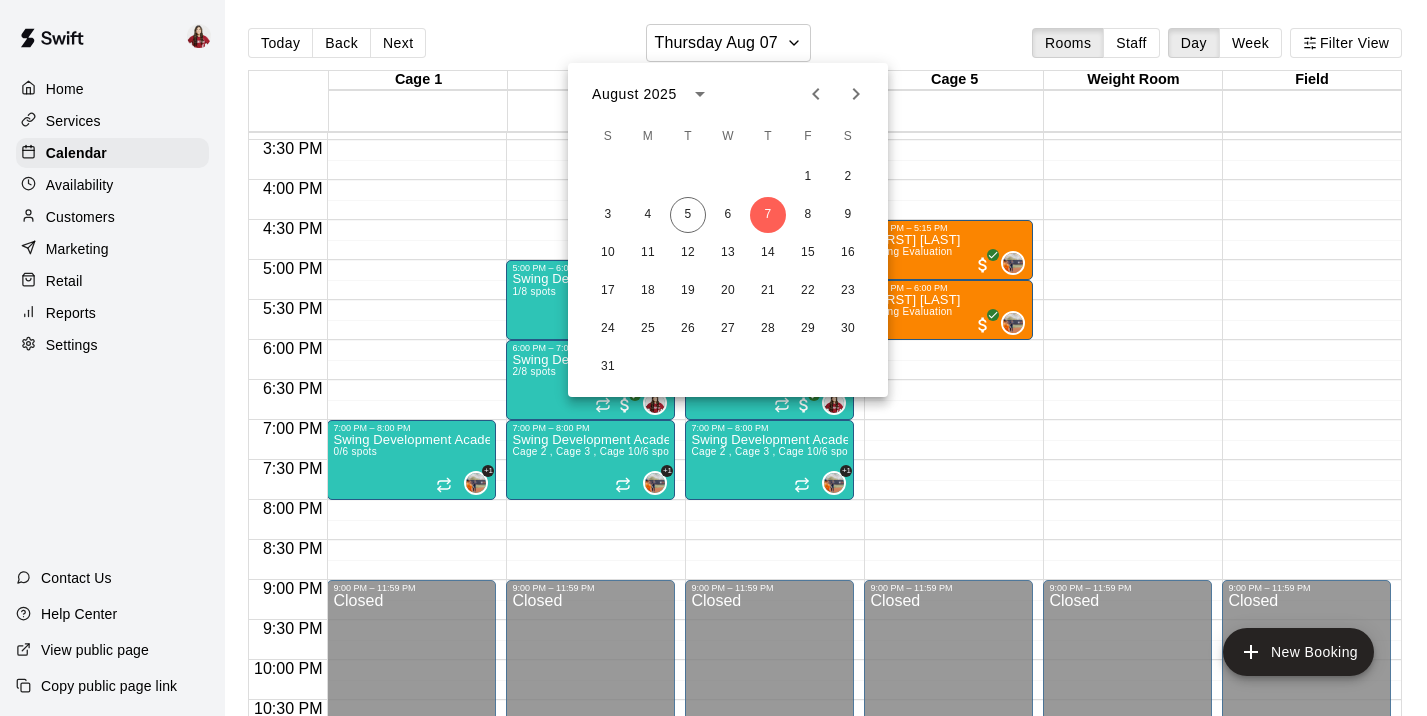 click at bounding box center (713, 358) 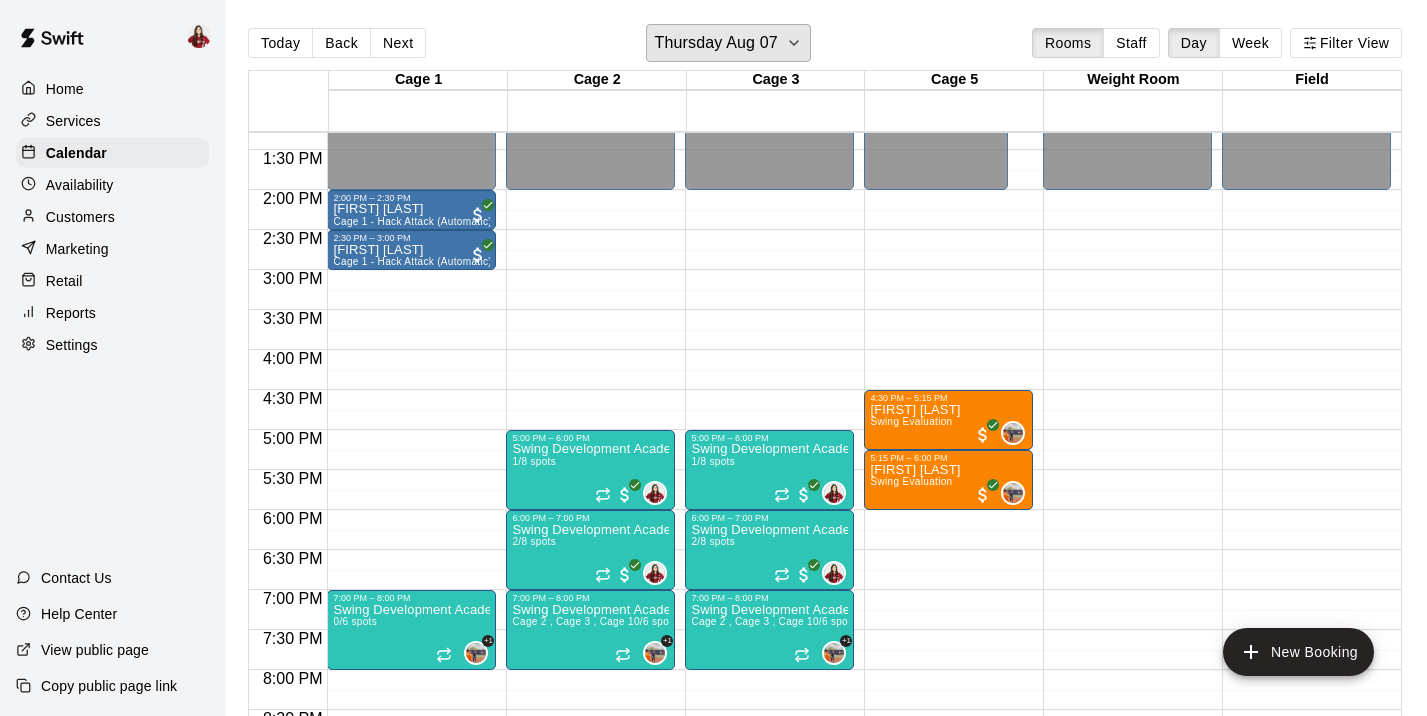 scroll, scrollTop: 1064, scrollLeft: 0, axis: vertical 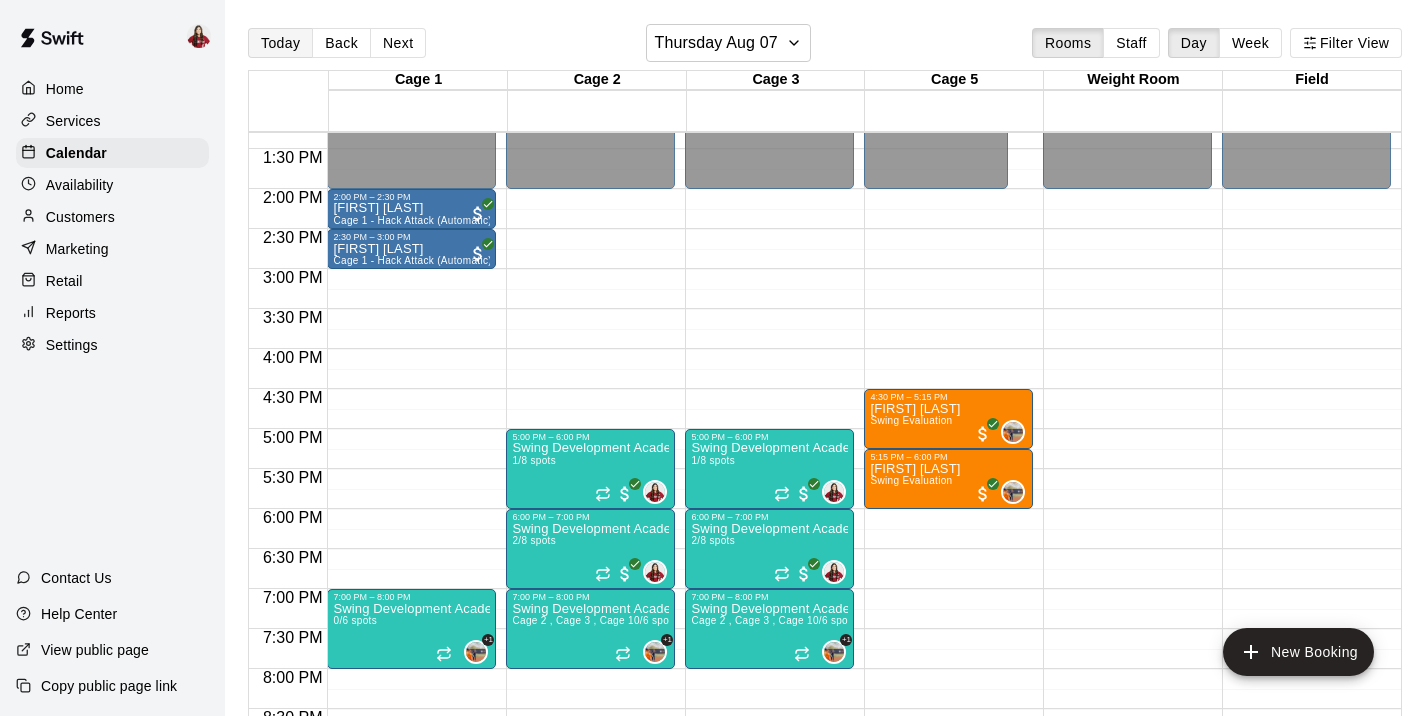 click on "Today" at bounding box center (280, 43) 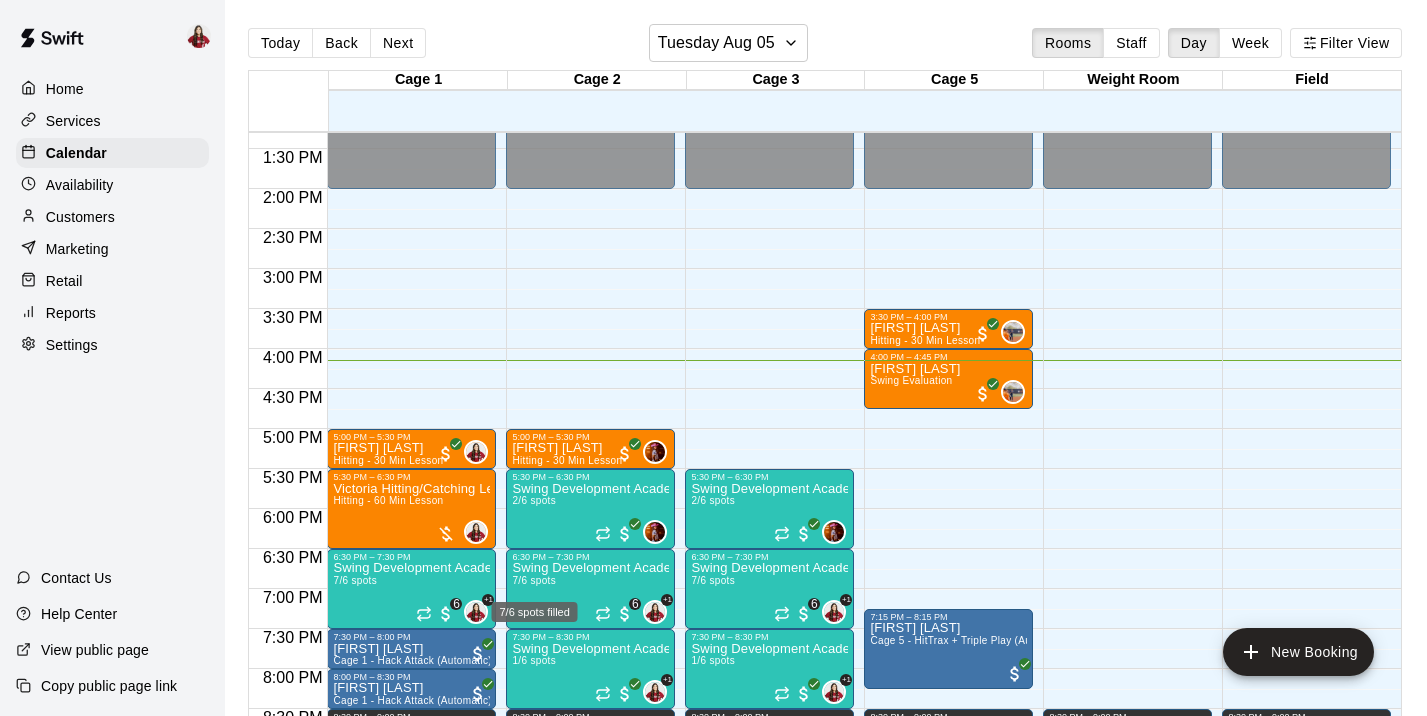 scroll, scrollTop: 32, scrollLeft: 0, axis: vertical 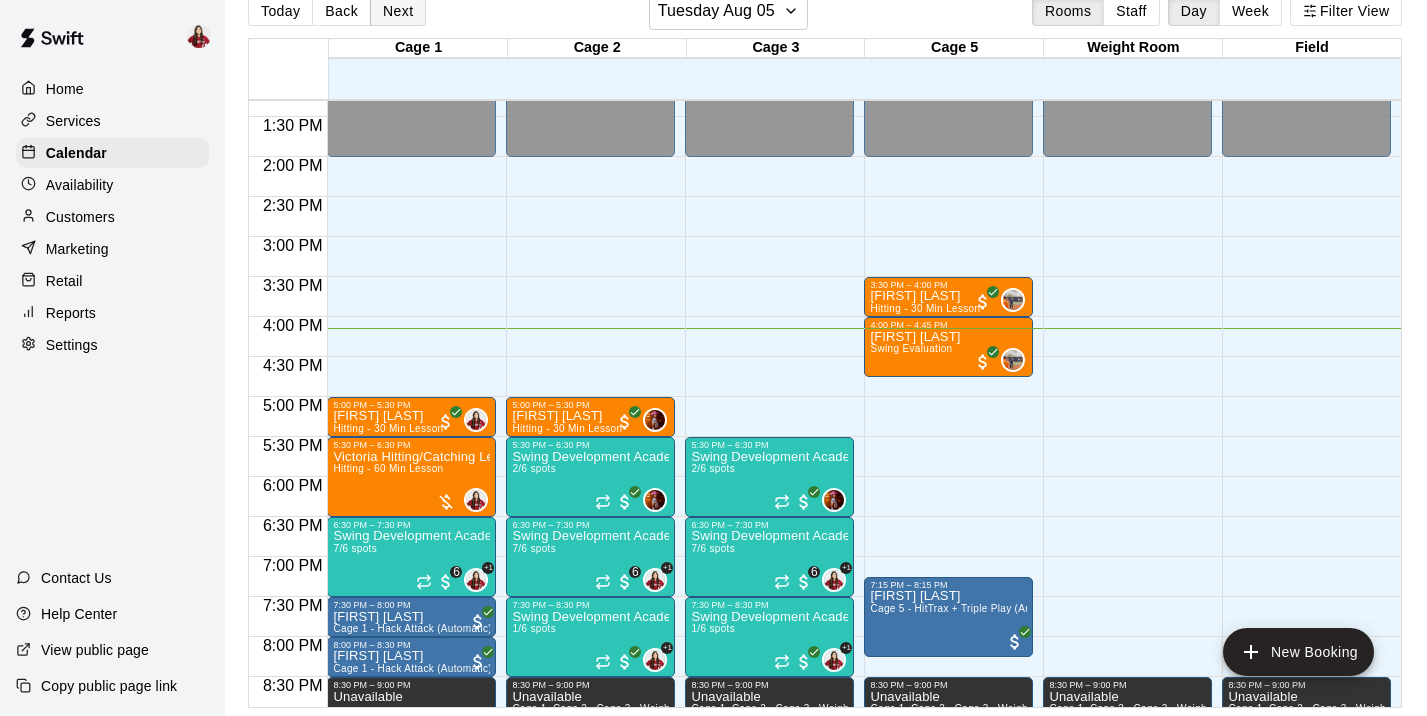 click on "Next" at bounding box center (398, 11) 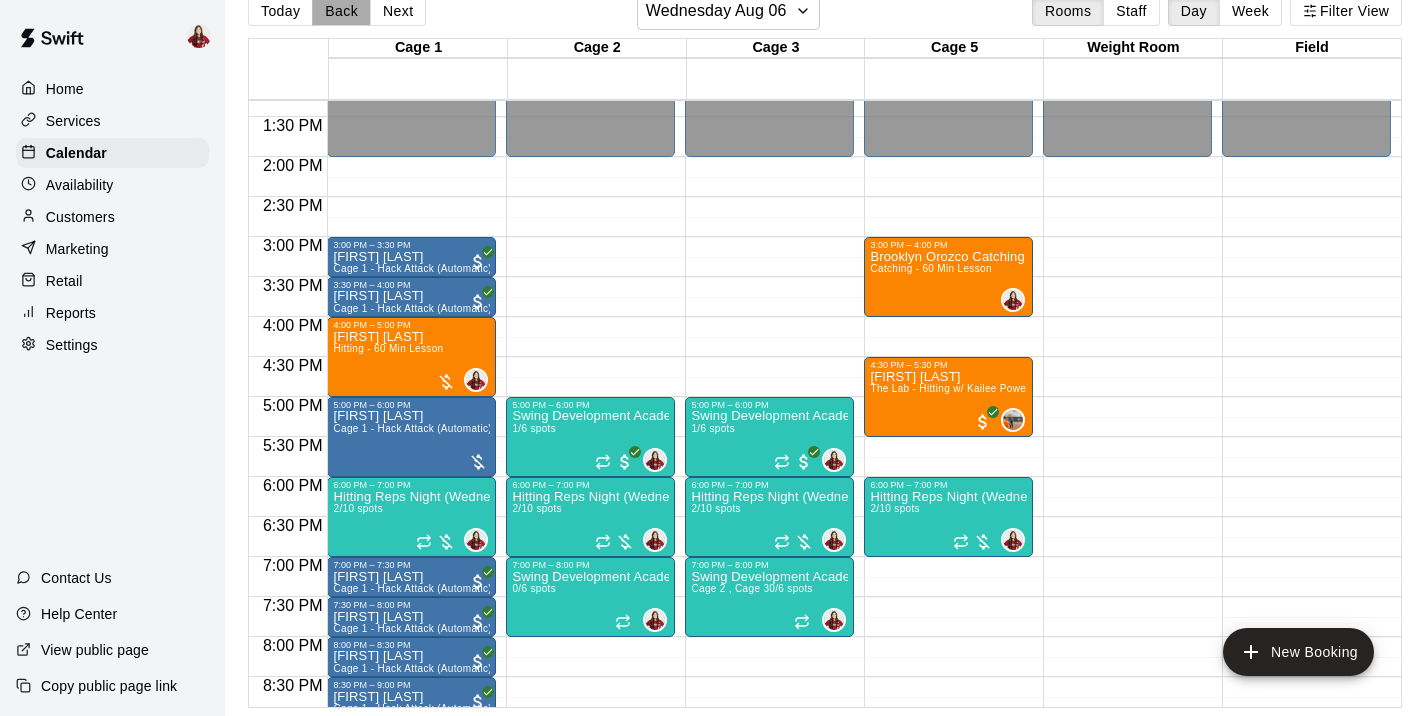 click on "Back" at bounding box center [341, 11] 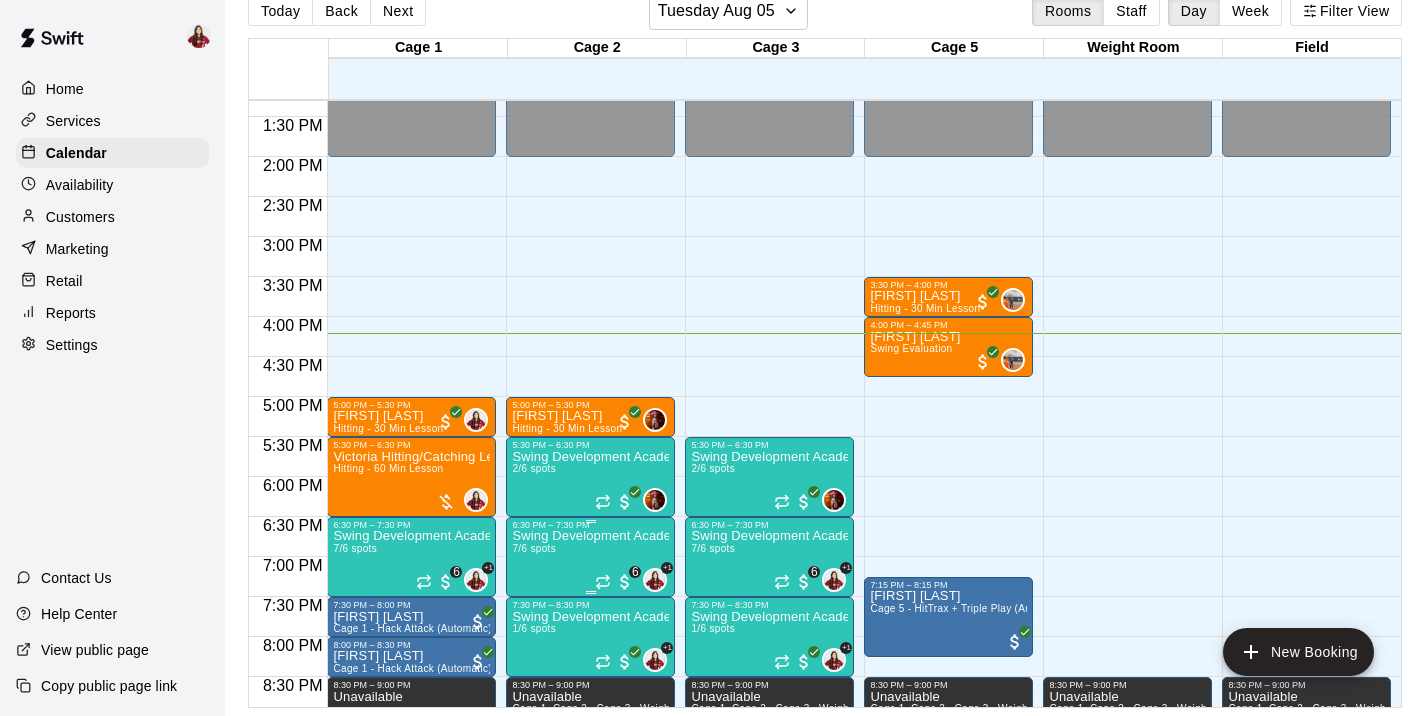 click on "Swing Development Academy 12U/14U 7/6 spots" at bounding box center (590, 888) 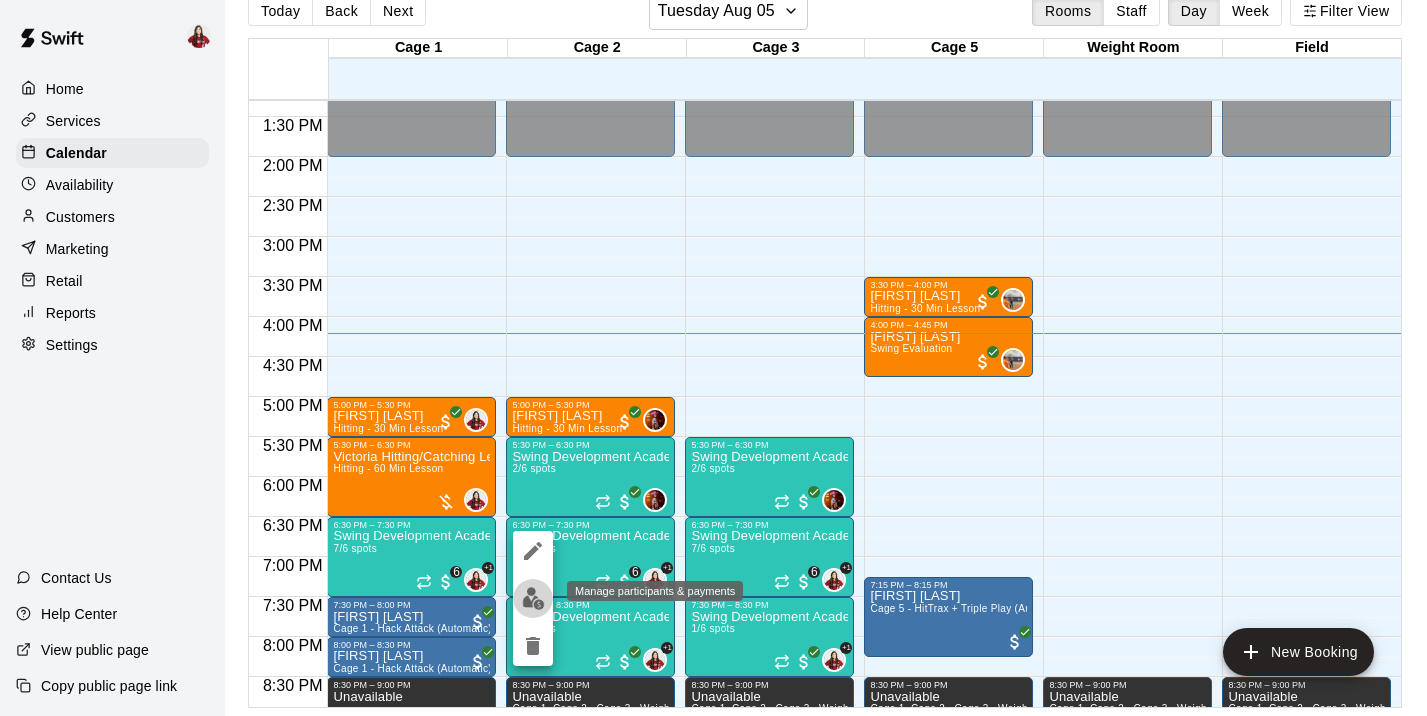 click at bounding box center [533, 598] 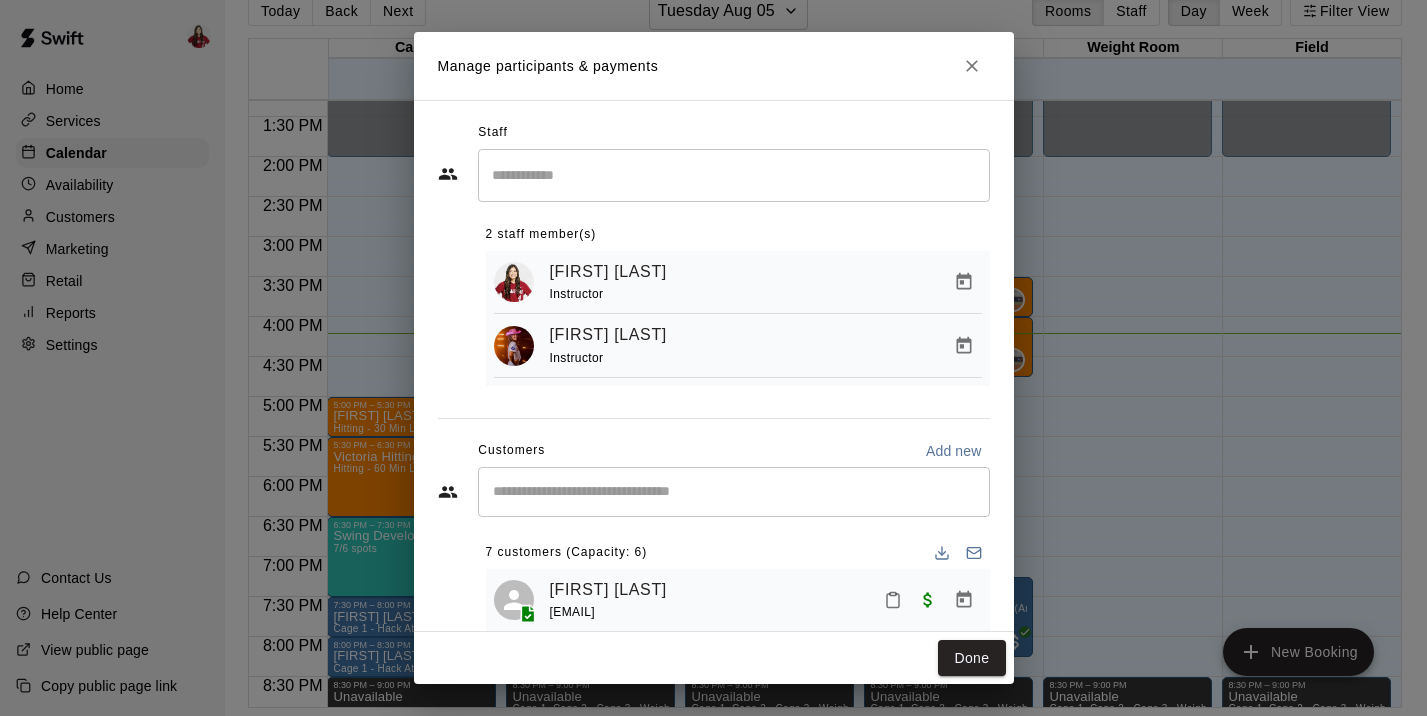 scroll, scrollTop: 124, scrollLeft: 0, axis: vertical 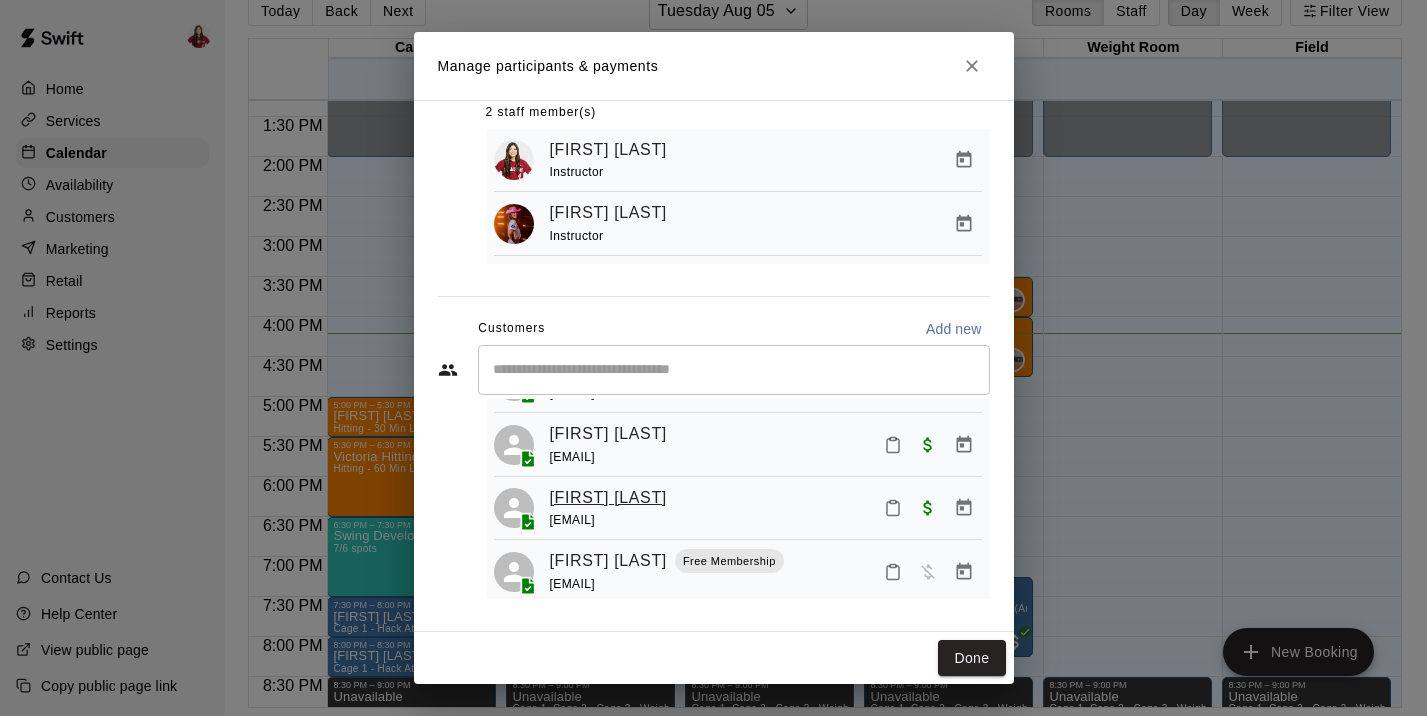 click on "[FIRST] [LAST]" at bounding box center [608, 498] 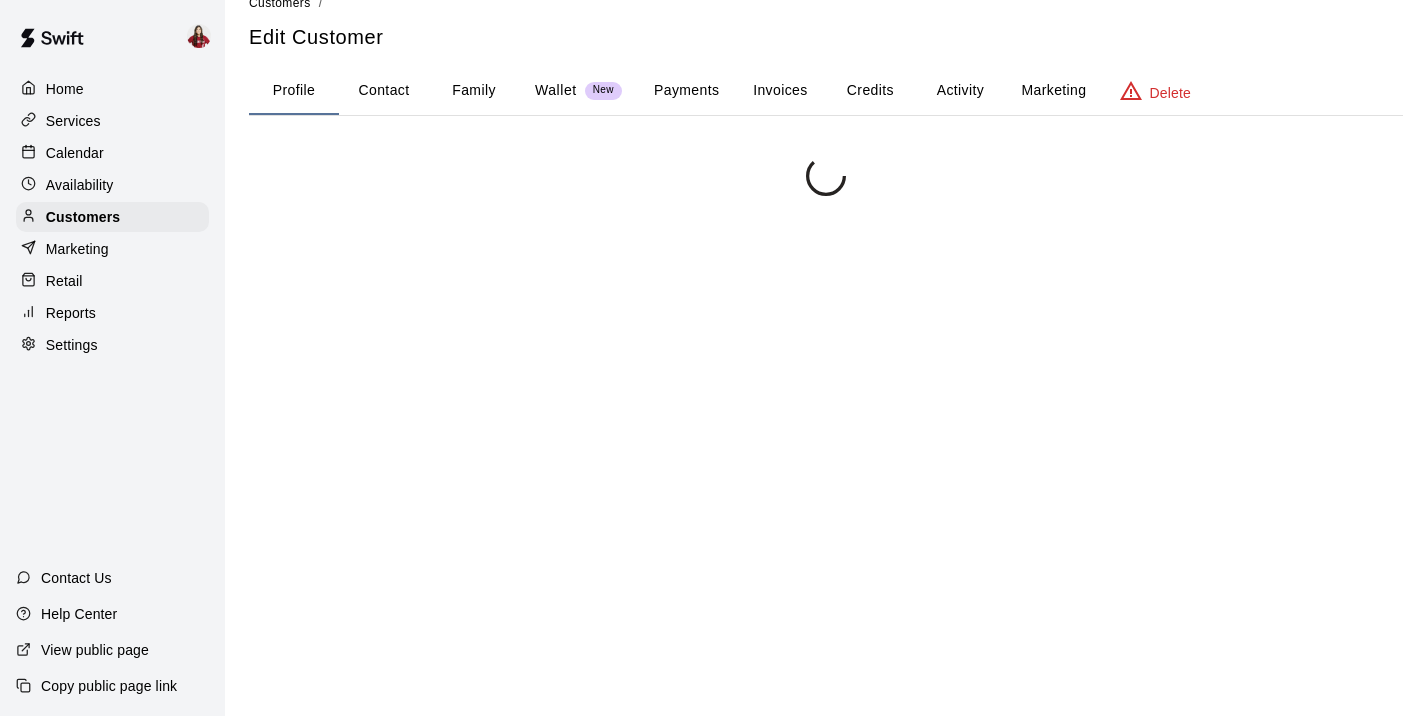 scroll, scrollTop: 0, scrollLeft: 0, axis: both 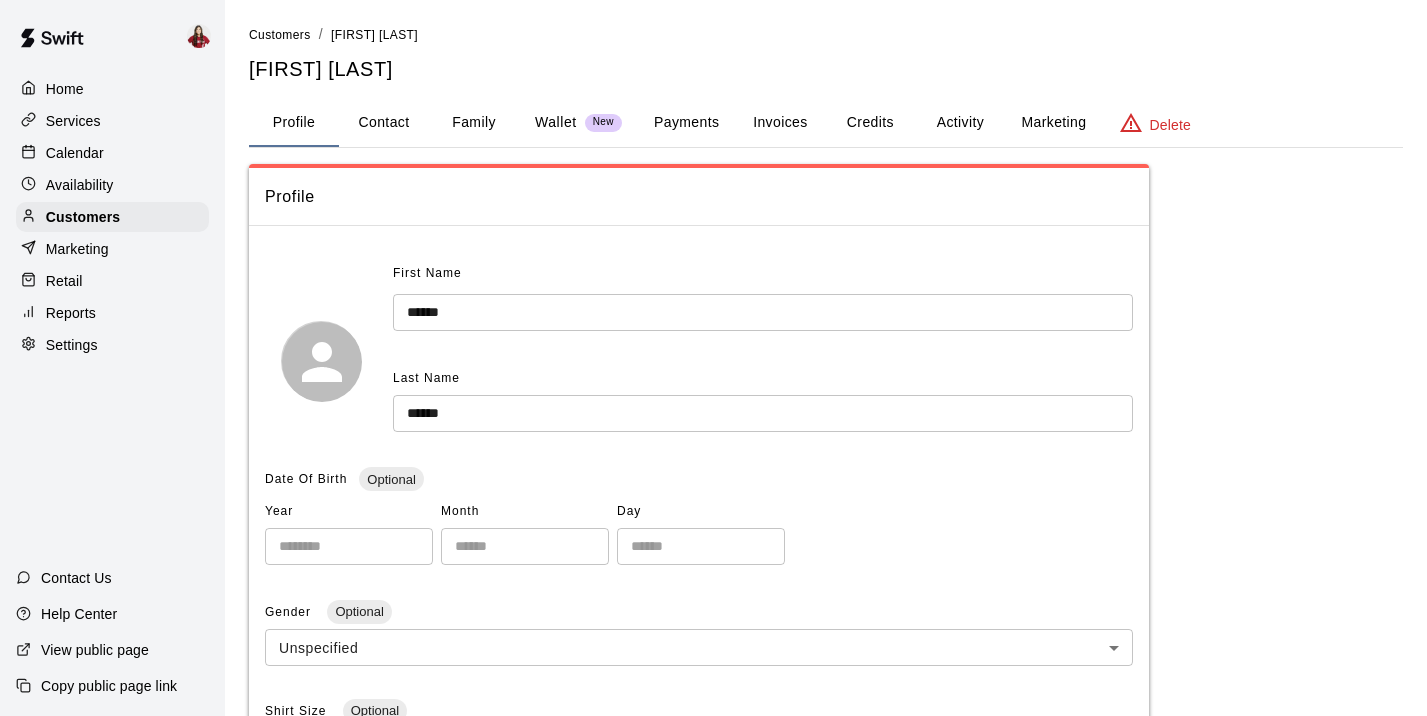 click on "Wallet New" at bounding box center (578, 123) 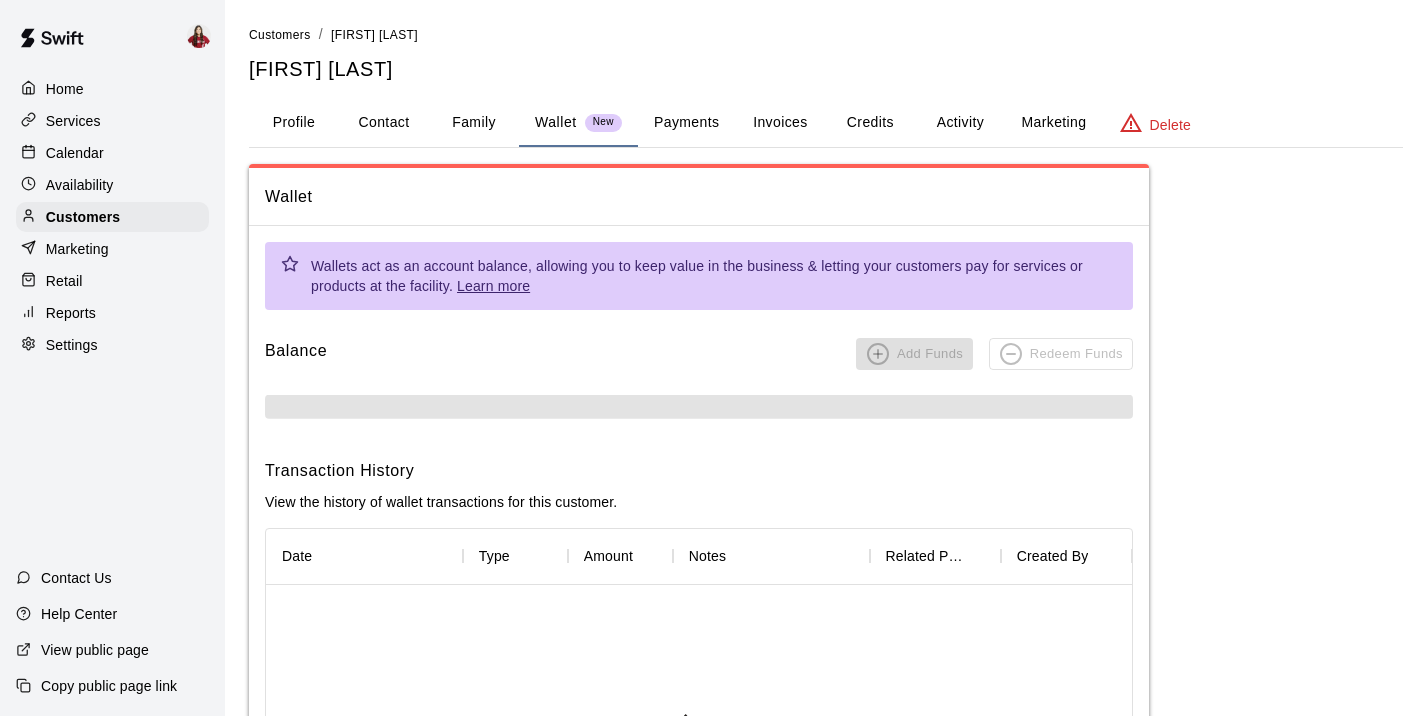 click on "Family" at bounding box center (474, 123) 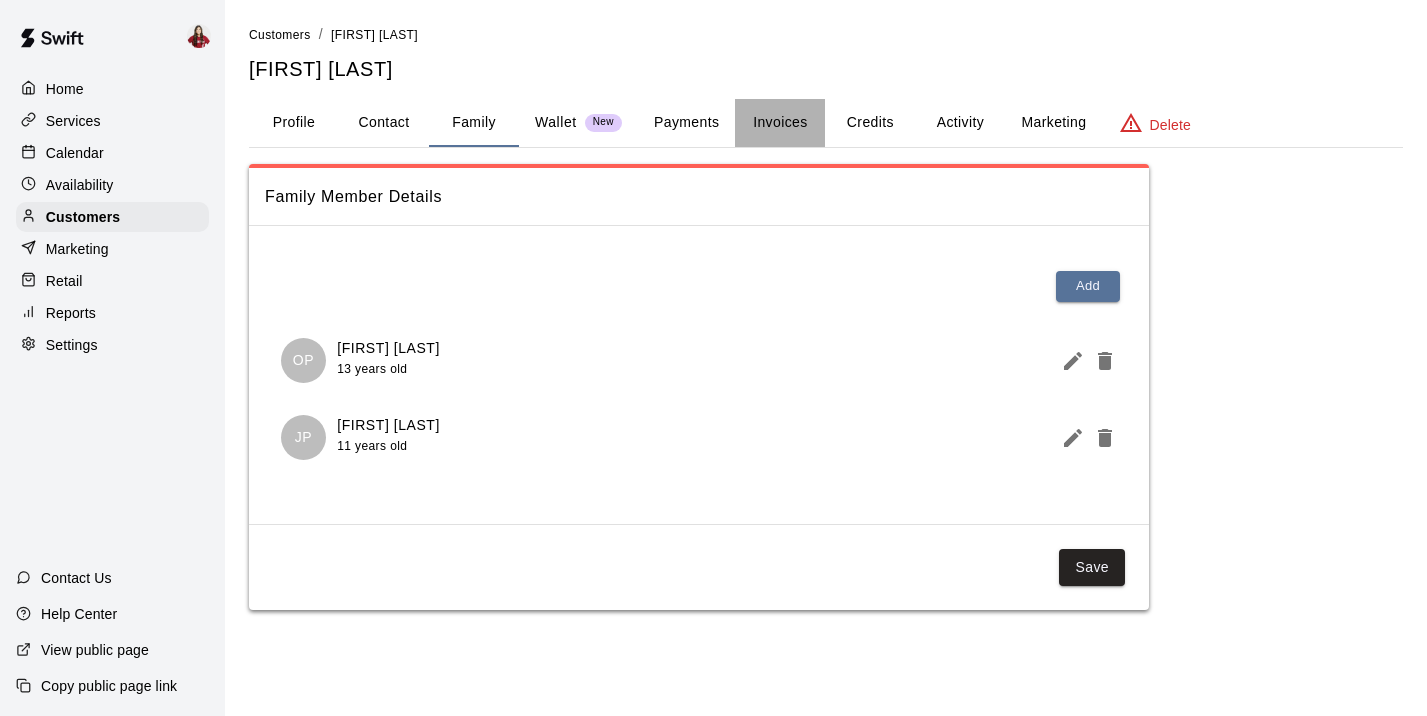 click on "Invoices" at bounding box center [780, 123] 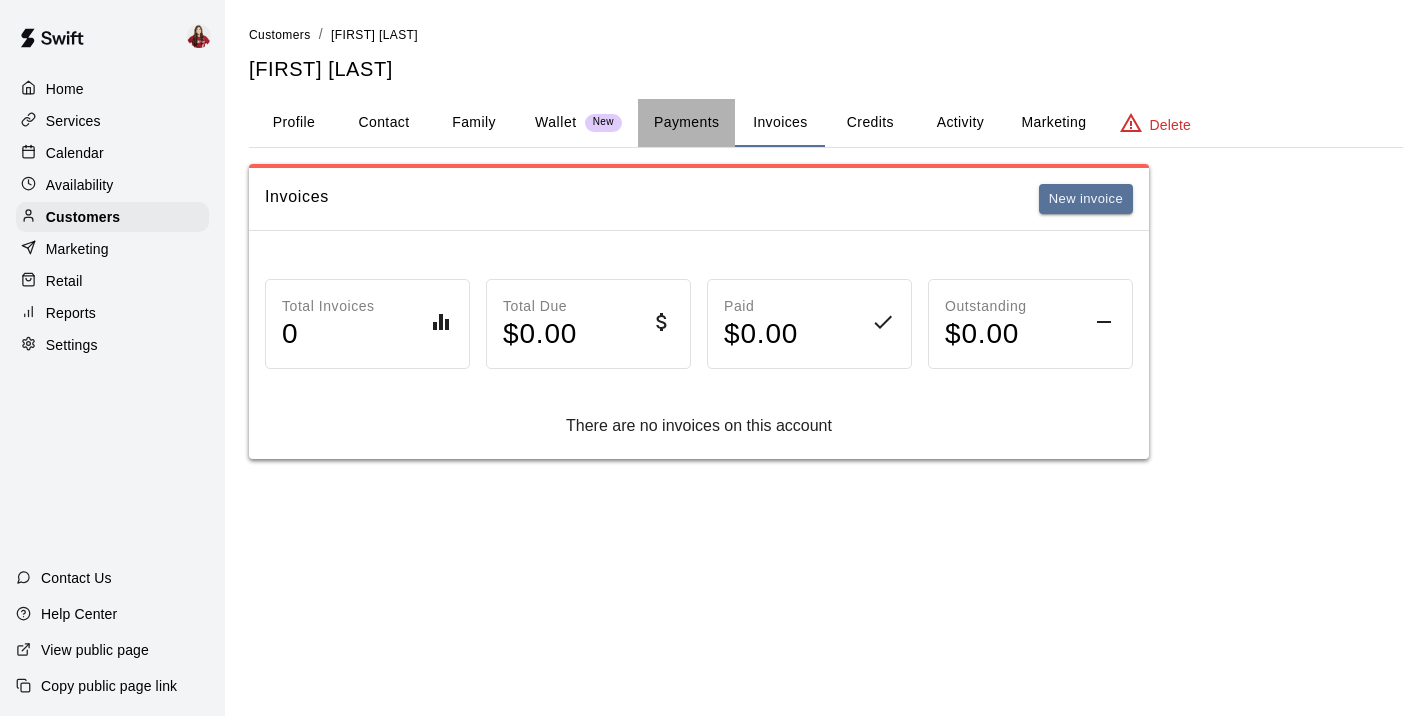 click on "Payments" at bounding box center (686, 123) 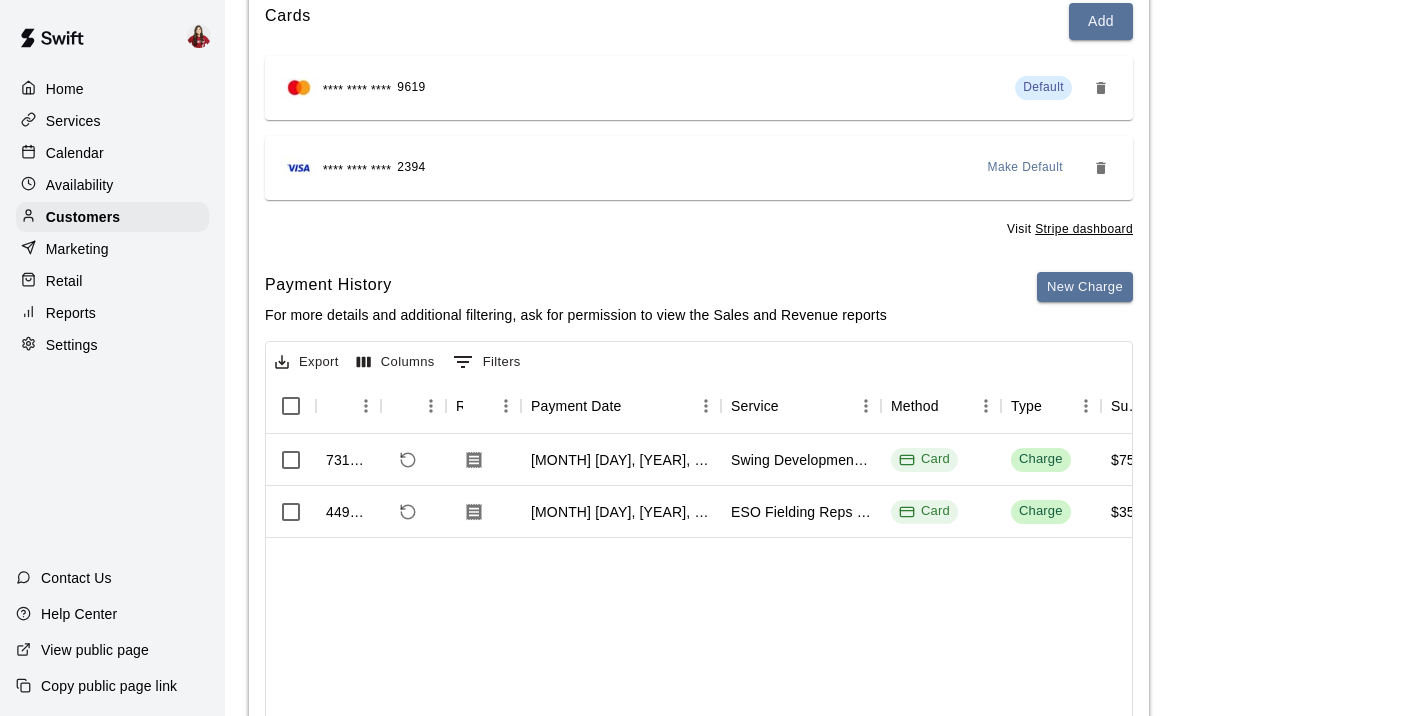 scroll, scrollTop: 260, scrollLeft: 0, axis: vertical 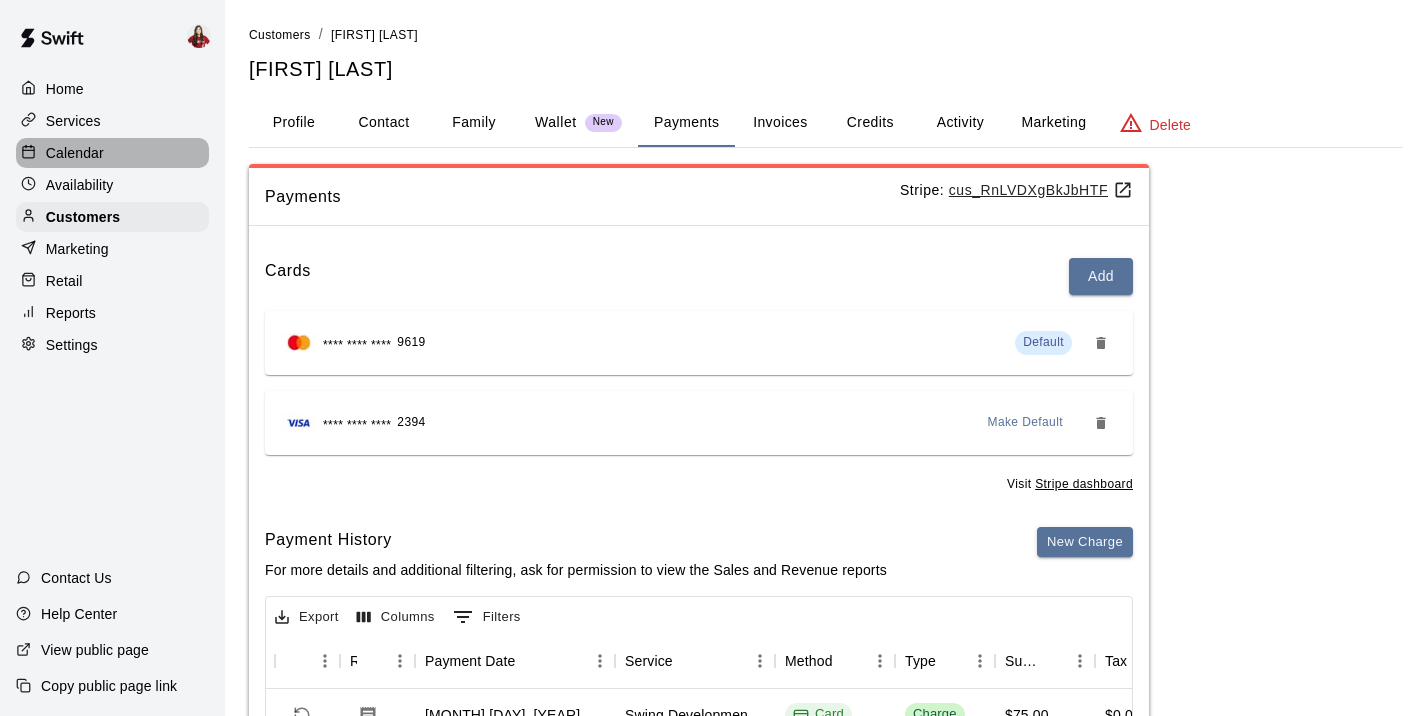 click on "Calendar" at bounding box center [75, 153] 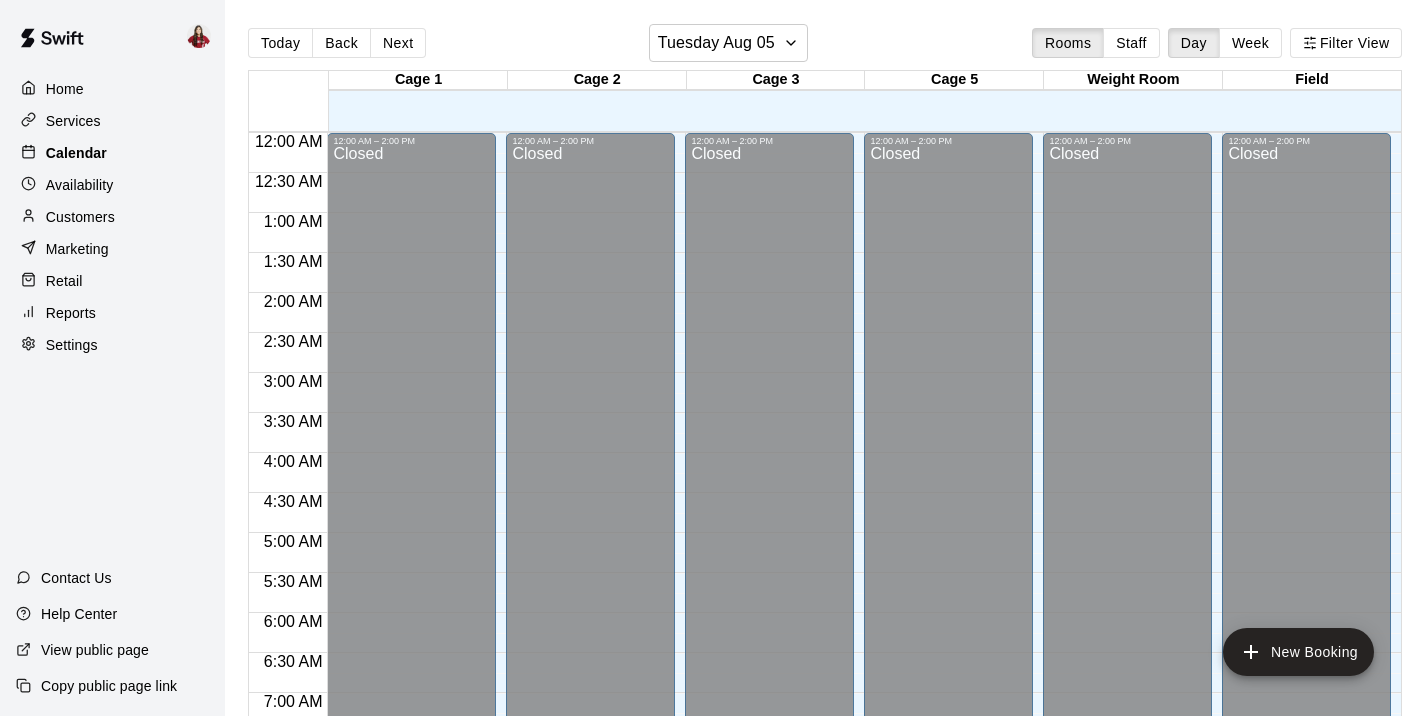 scroll, scrollTop: 1255, scrollLeft: 0, axis: vertical 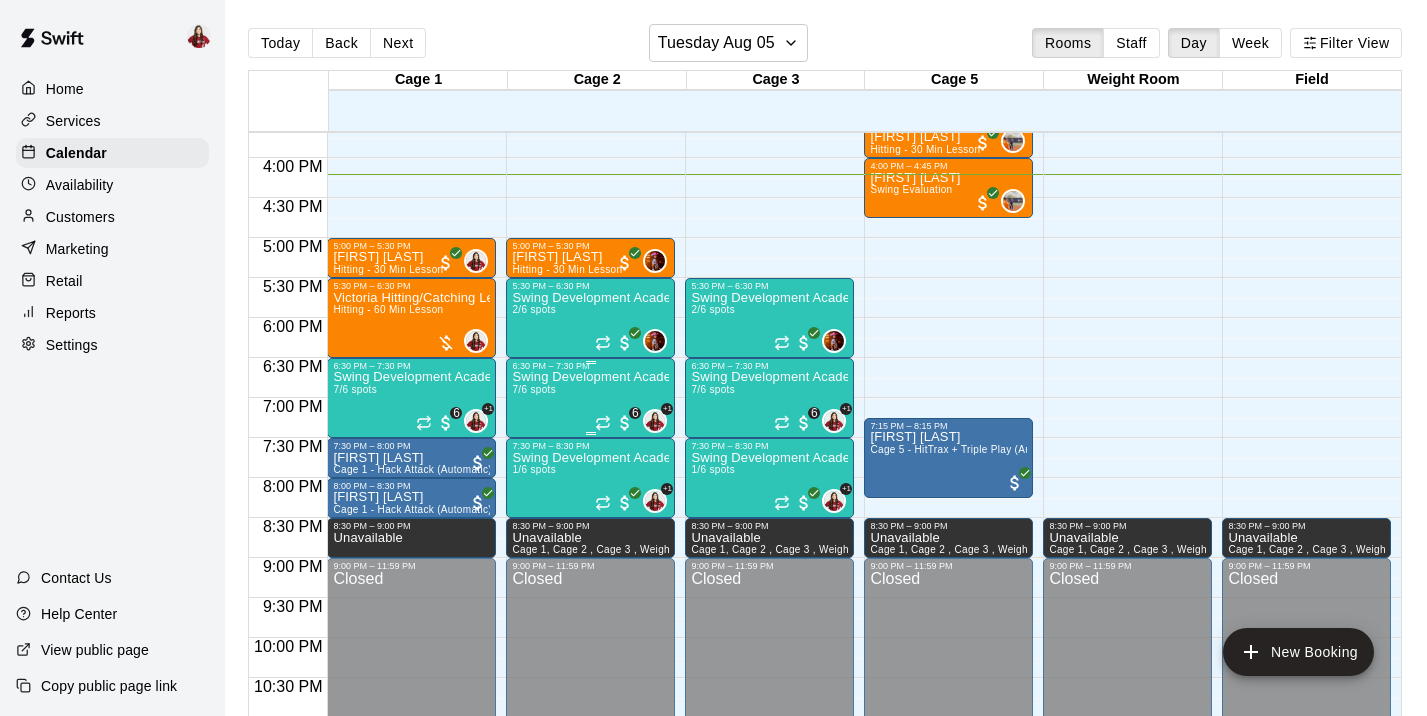 click on "Swing Development Academy 12U/14U 7/6 spots" at bounding box center [590, 729] 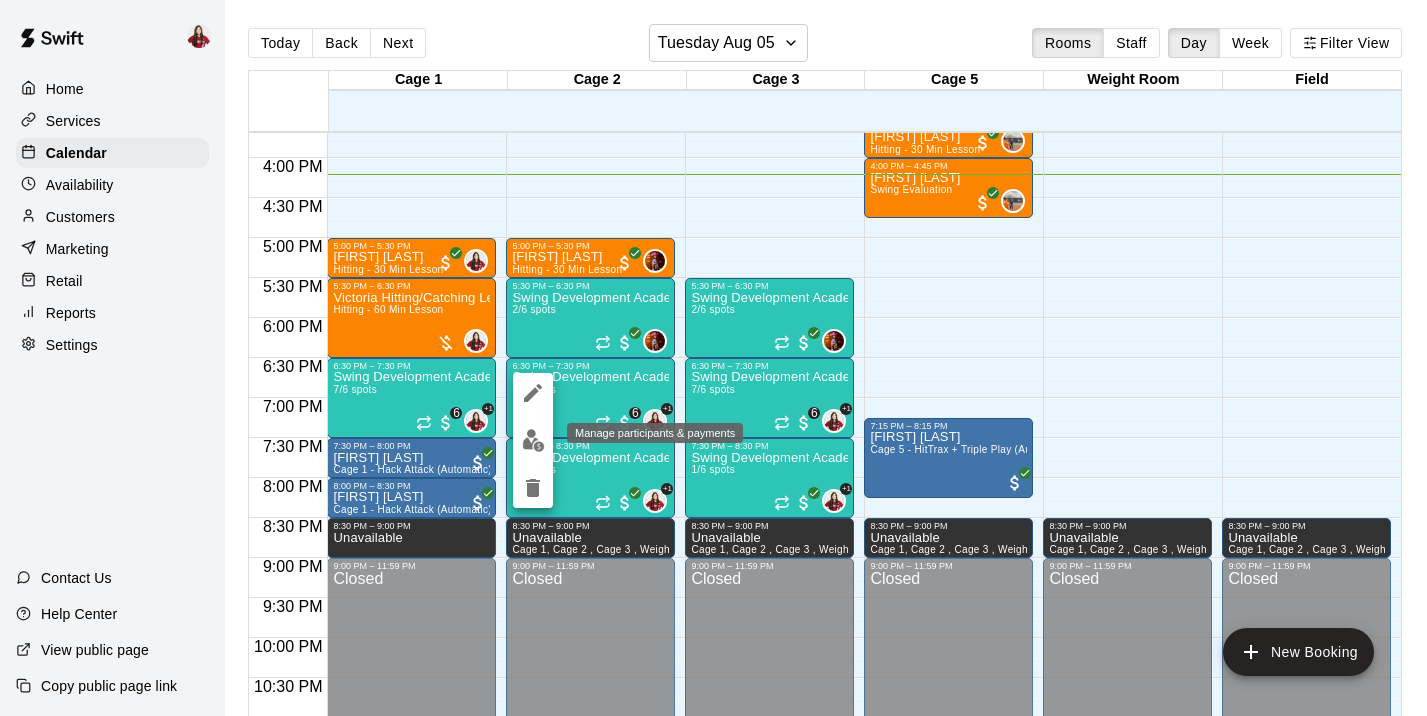 click at bounding box center (533, 440) 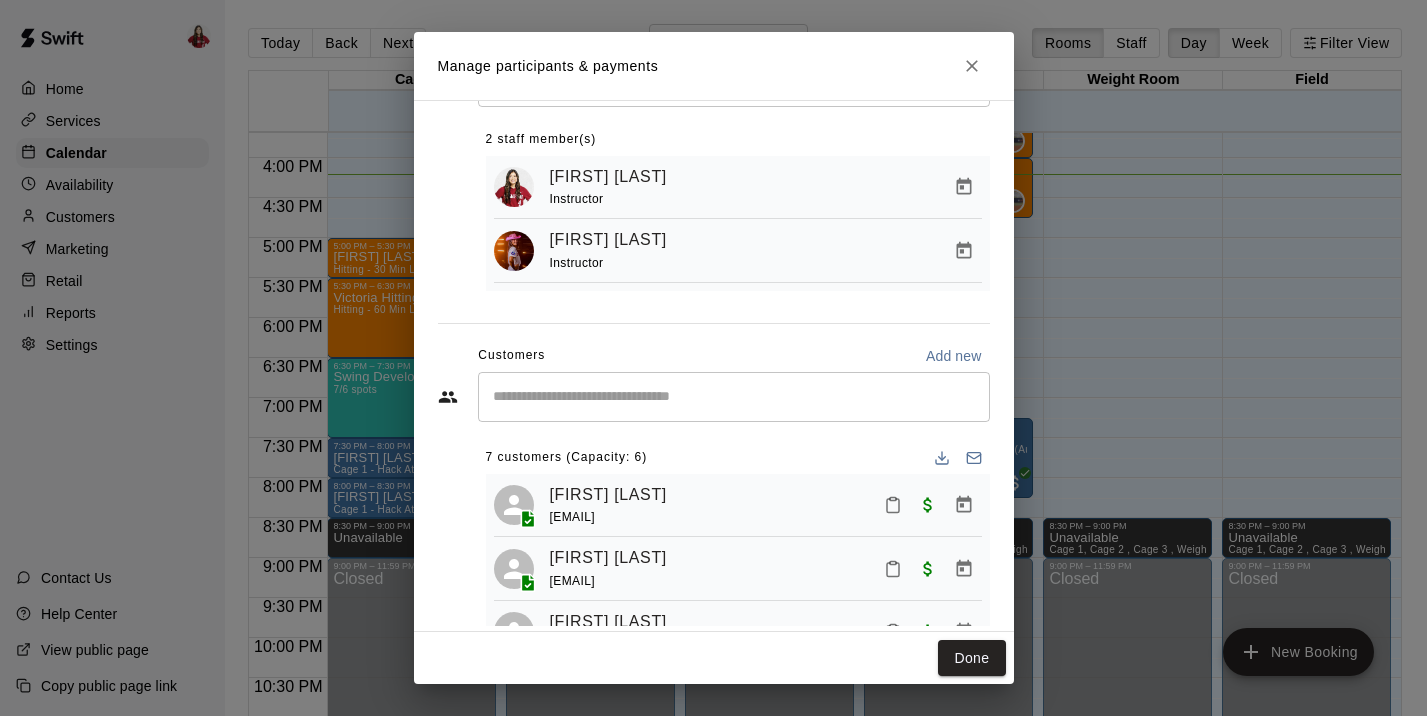 scroll, scrollTop: 98, scrollLeft: 0, axis: vertical 